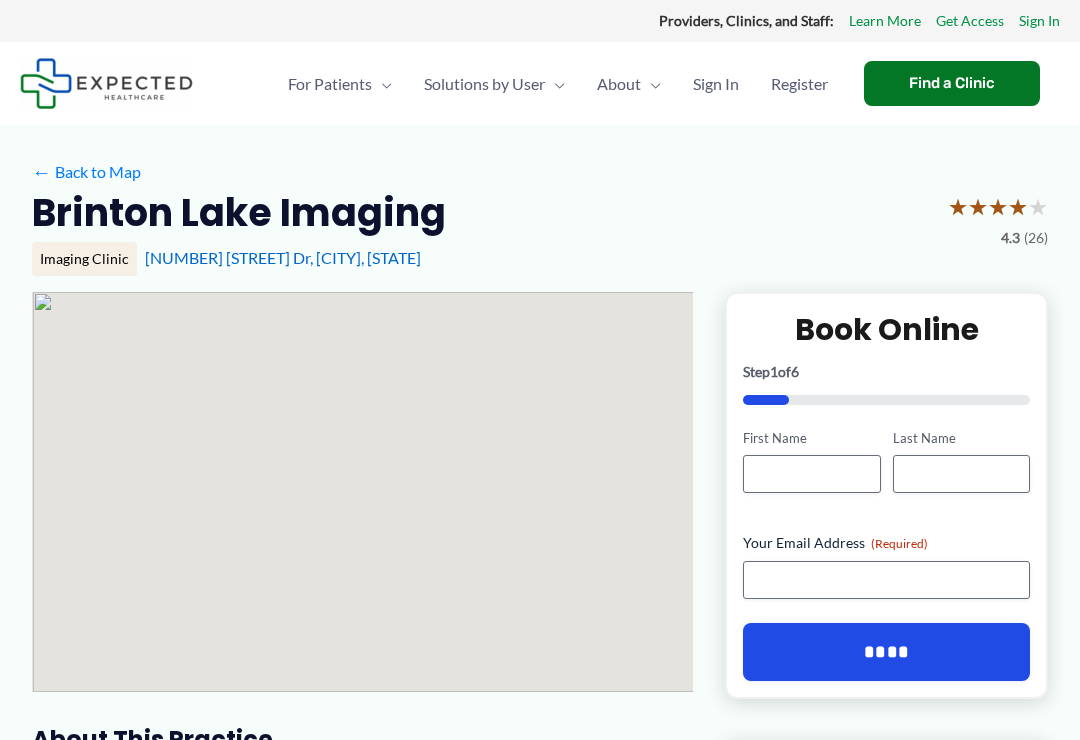 scroll, scrollTop: 0, scrollLeft: 0, axis: both 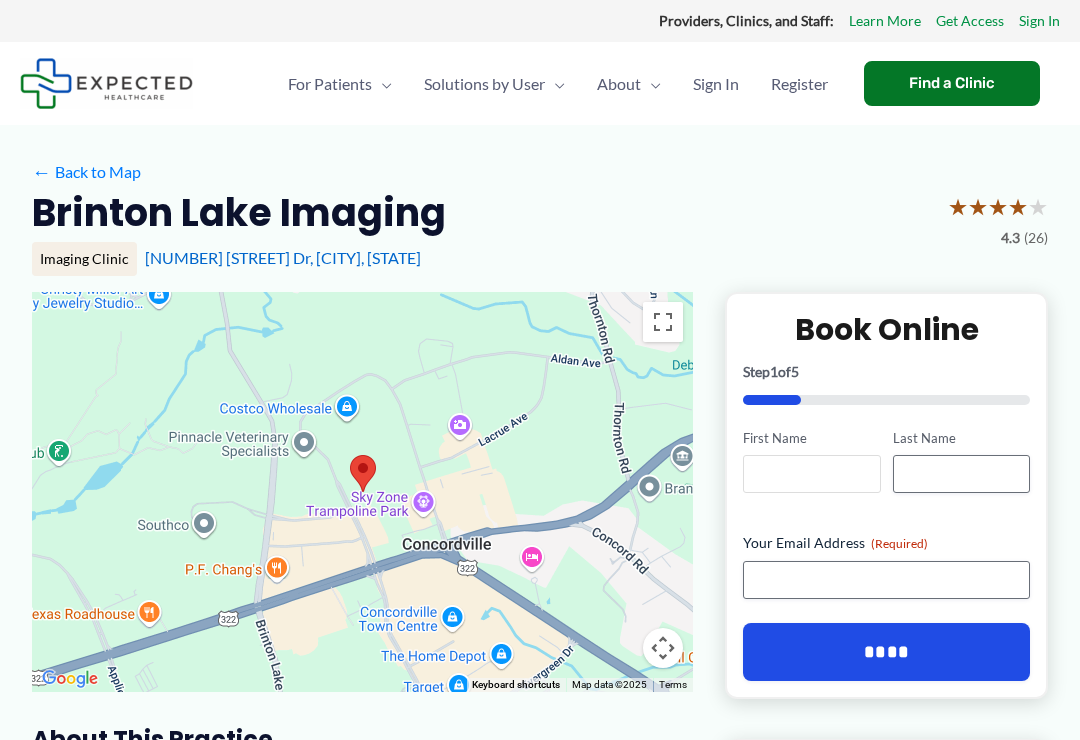 click on "First Name" at bounding box center [811, 474] 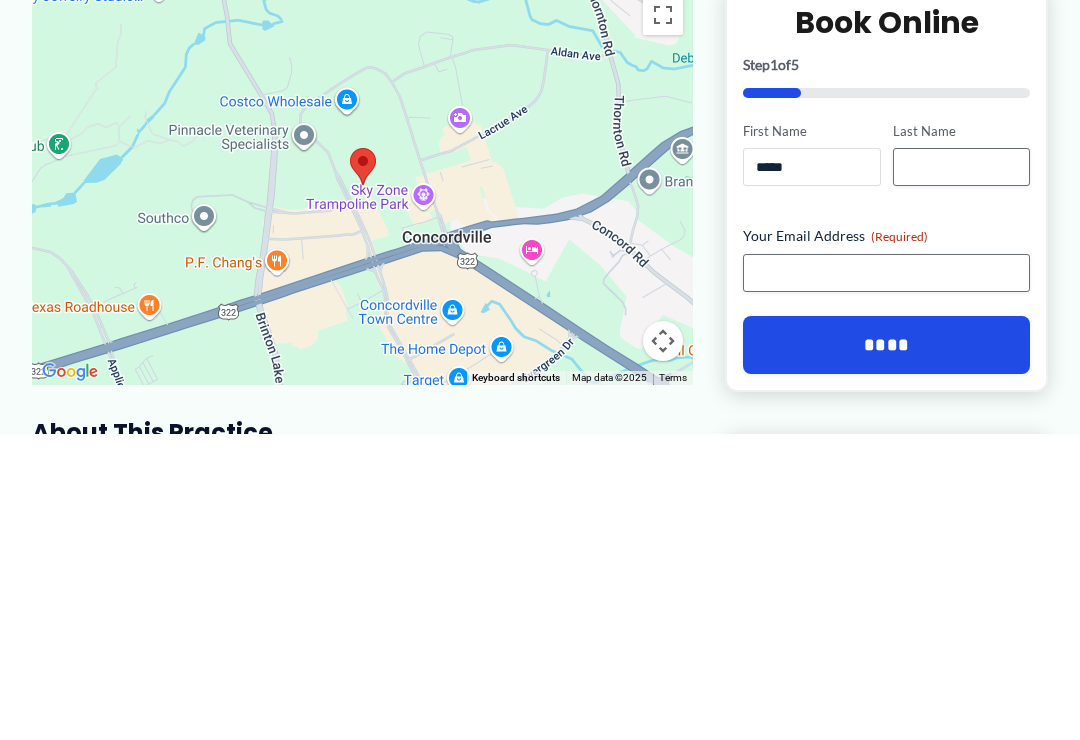 type on "*****" 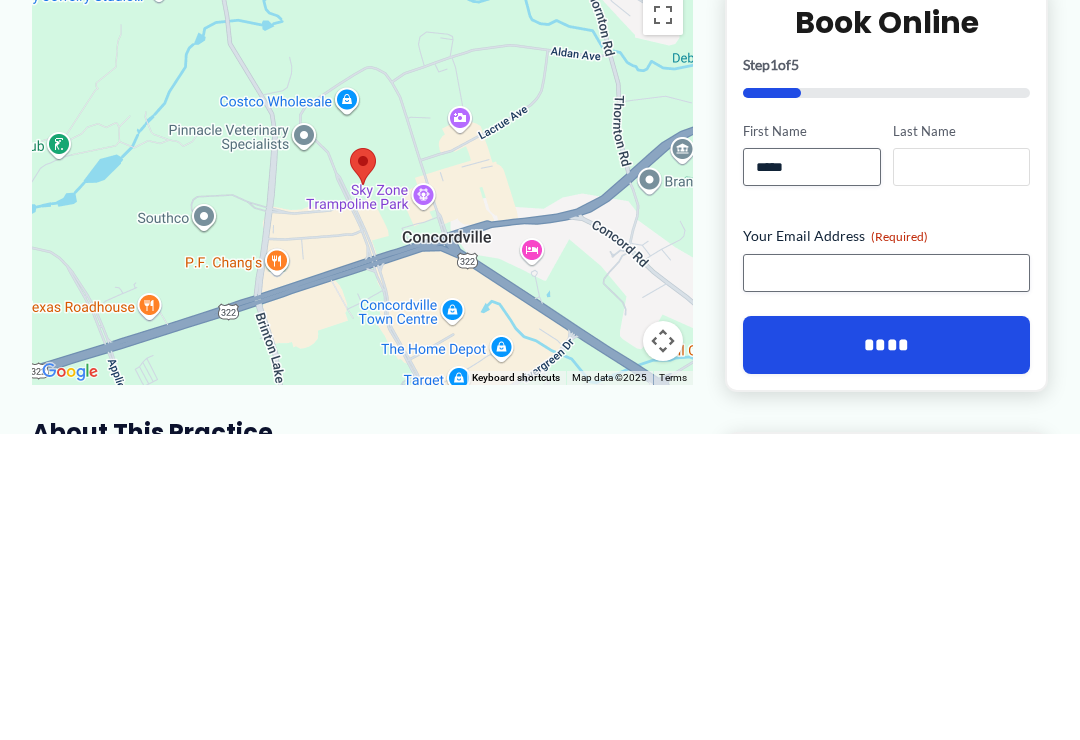 click on "Last Name" at bounding box center (961, 474) 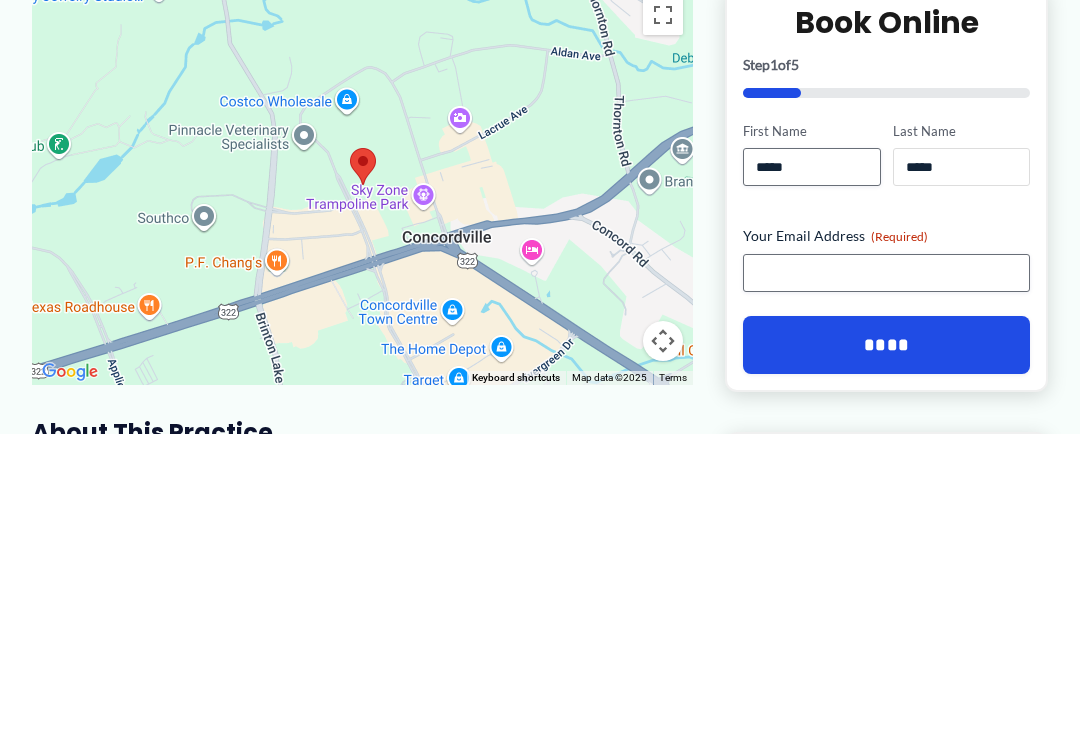 type on "*****" 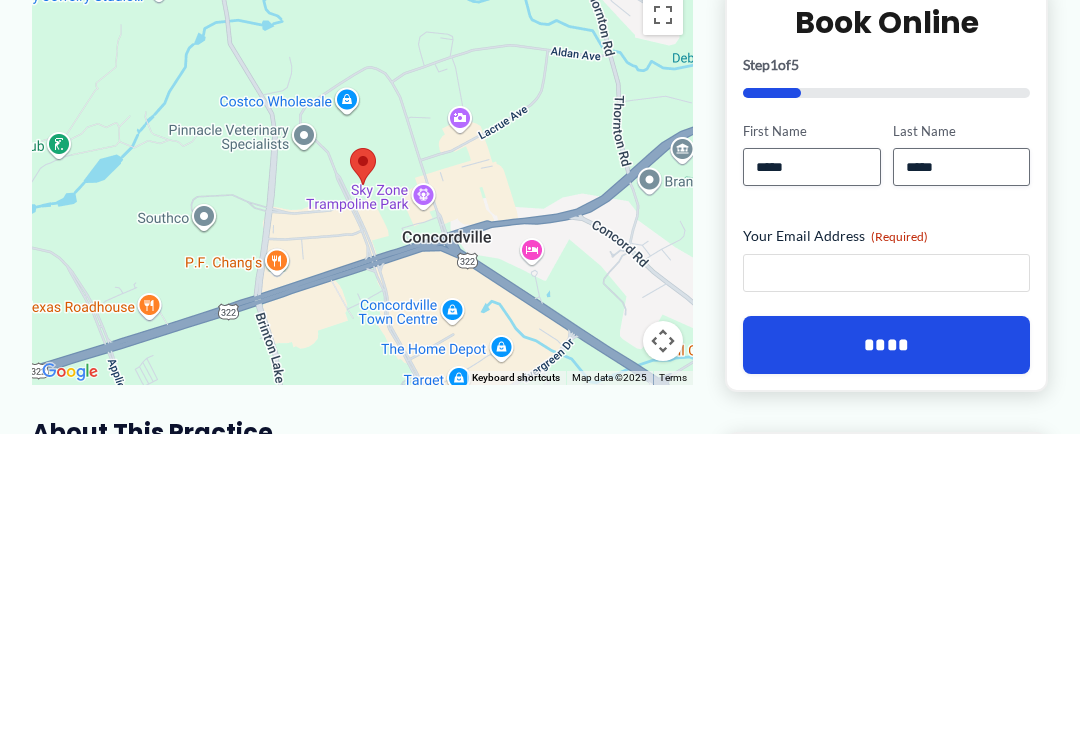 click on "Your Email Address (Required)" at bounding box center (886, 580) 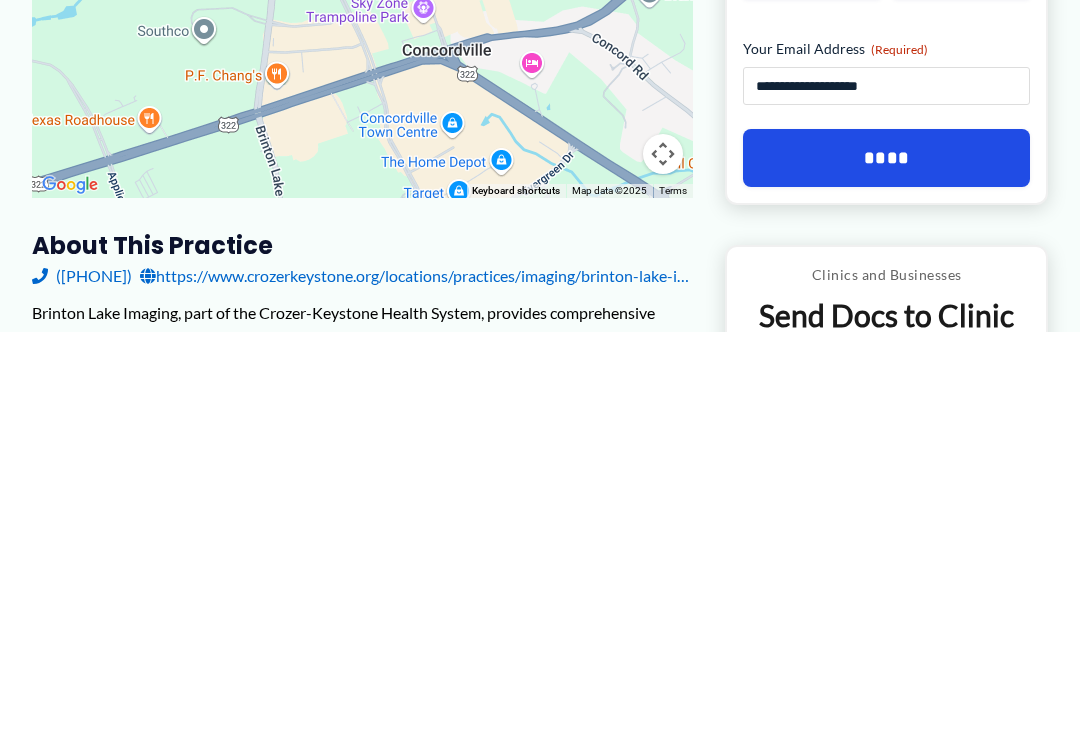 type on "**********" 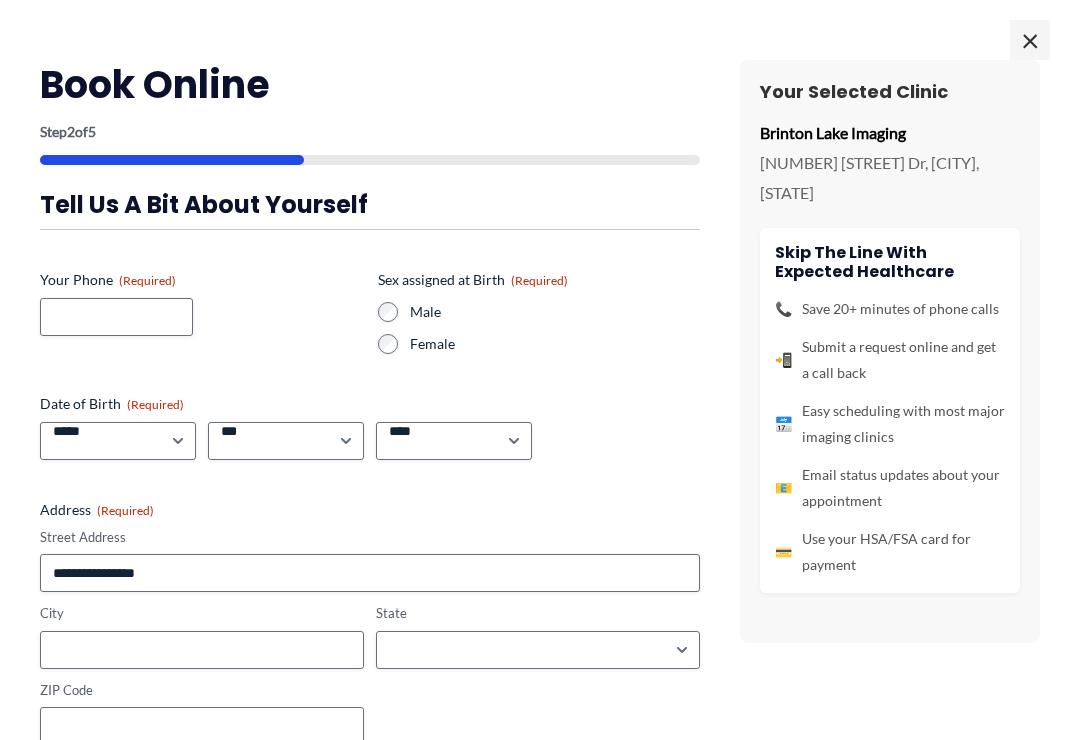 scroll, scrollTop: 454, scrollLeft: 0, axis: vertical 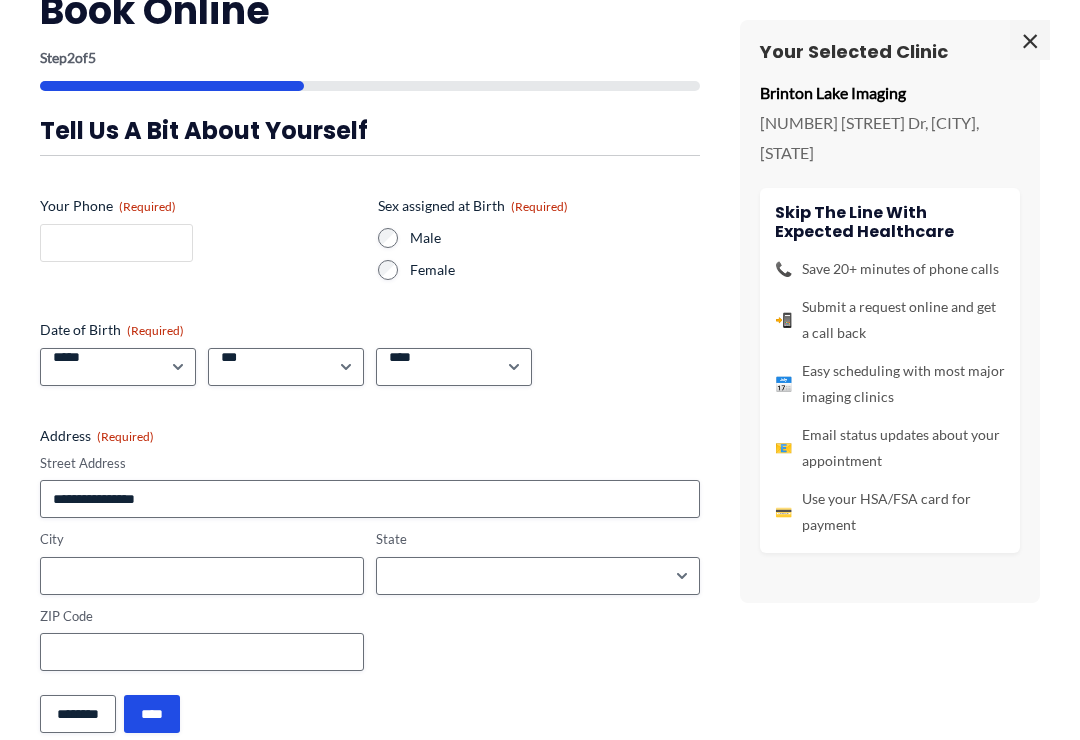 click on "Your Phone (Required)" at bounding box center [116, 243] 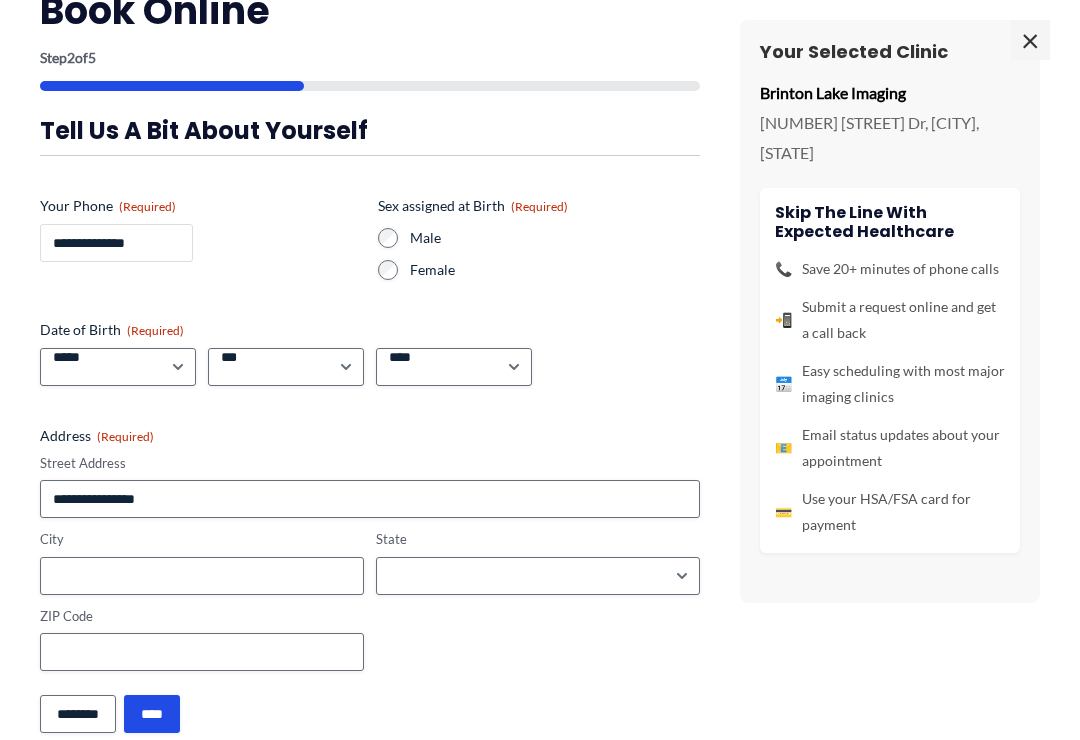 type on "**********" 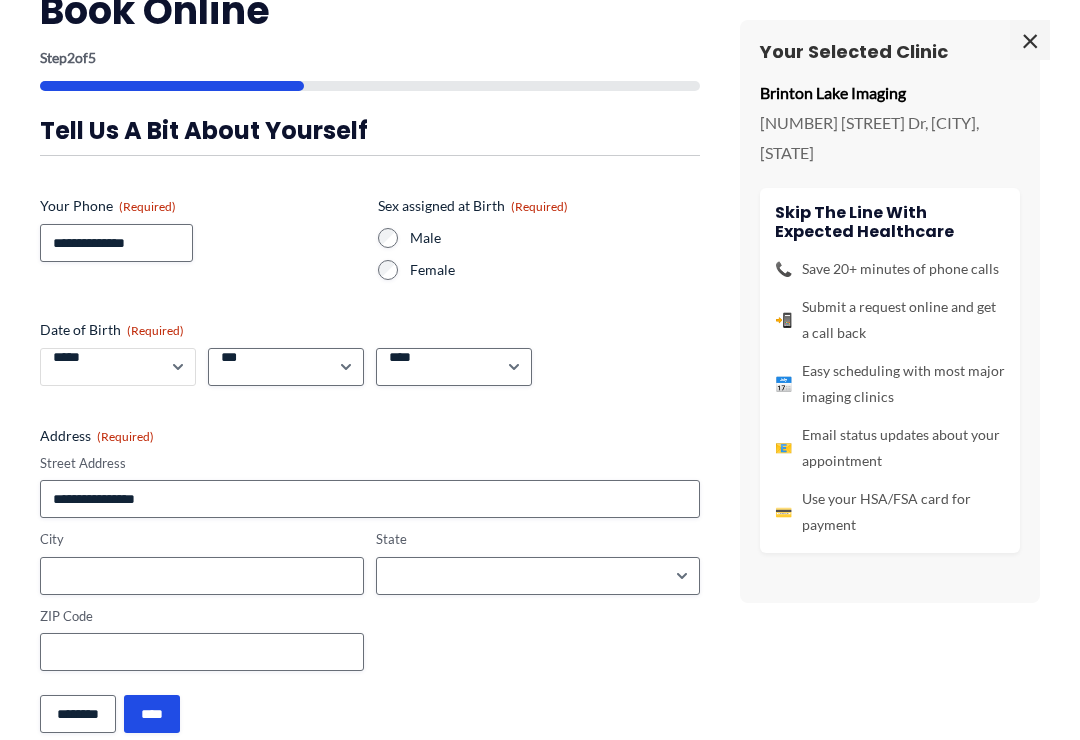 click on "***** * * * * * * * * * ** ** **" at bounding box center (118, 367) 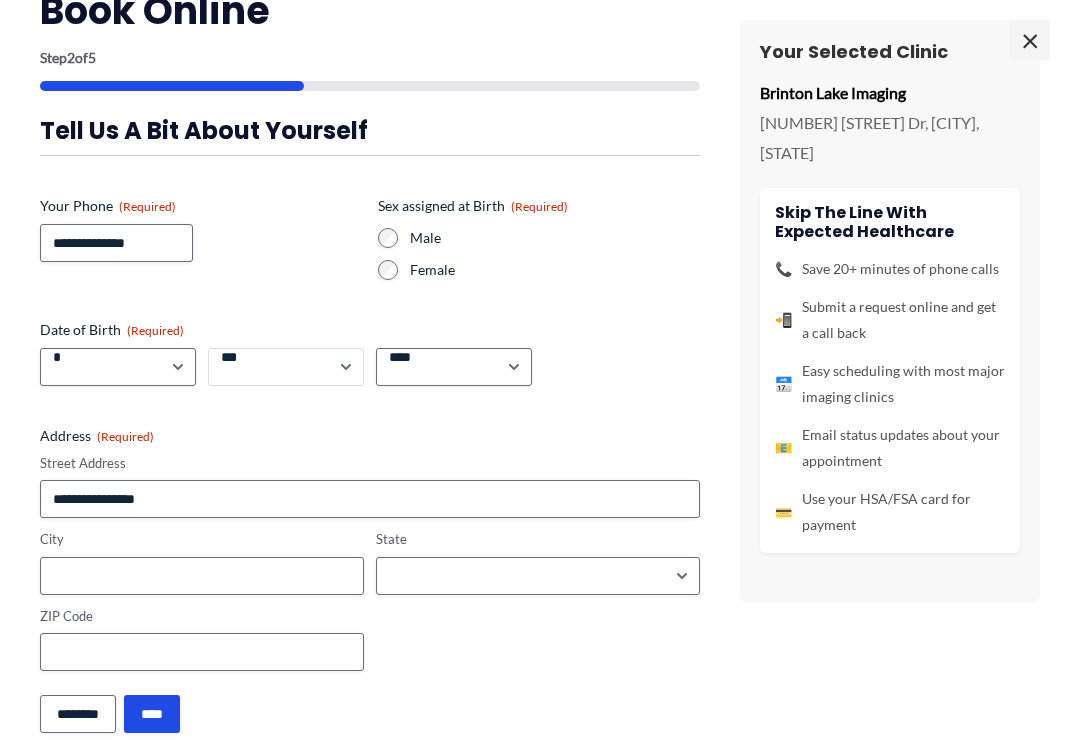 click on "*** * * * * * * * * * ** ** ** ** ** ** ** ** ** ** ** ** ** ** ** ** ** ** ** ** ** **" at bounding box center [286, 367] 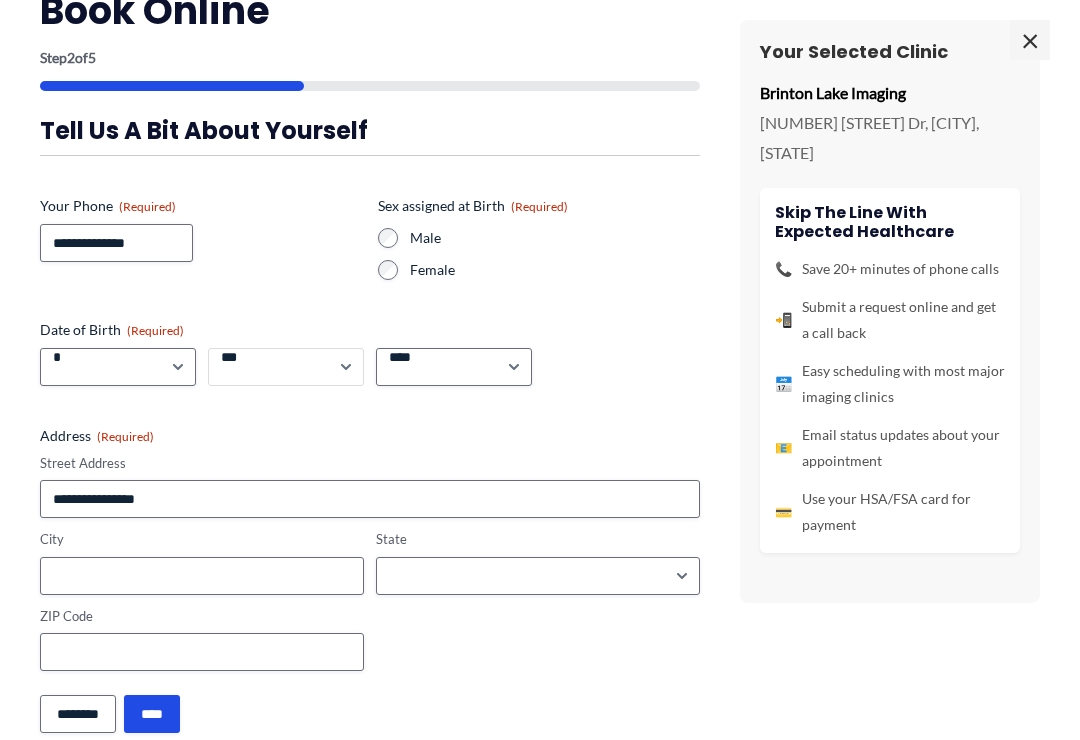 select on "**" 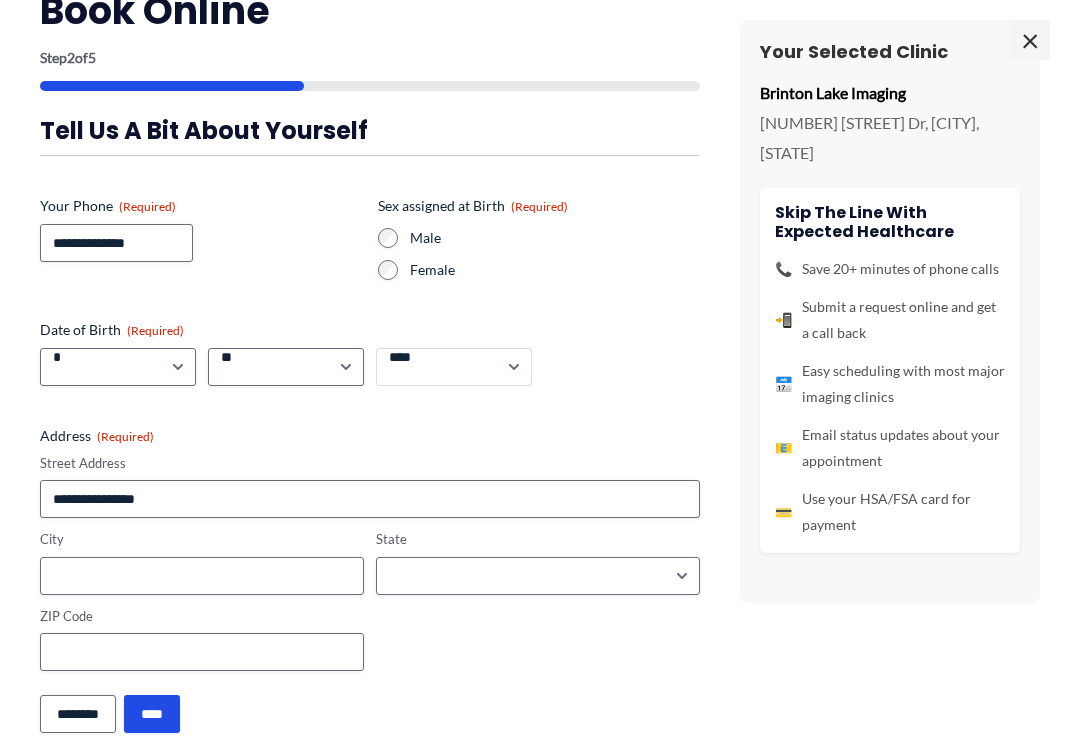 click on "**** **** **** **** **** **** **** **** **** **** **** **** **** **** **** **** **** **** **** **** **** **** **** **** **** **** **** **** **** **** **** **** **** **** **** **** **** **** **** **** **** **** **** **** **** **** **** **** **** **** **** **** **** **** **** **** **** **** **** **** **** **** **** **** **** **** **** **** **** **** **** **** **** **** **** **** **** **** **** **** **** **** **** **** **** **** **** **** **** **** **** **** **** **** **** **** **** **** **** **** **** **** **** **** **** **** **** ****" at bounding box center [454, 367] 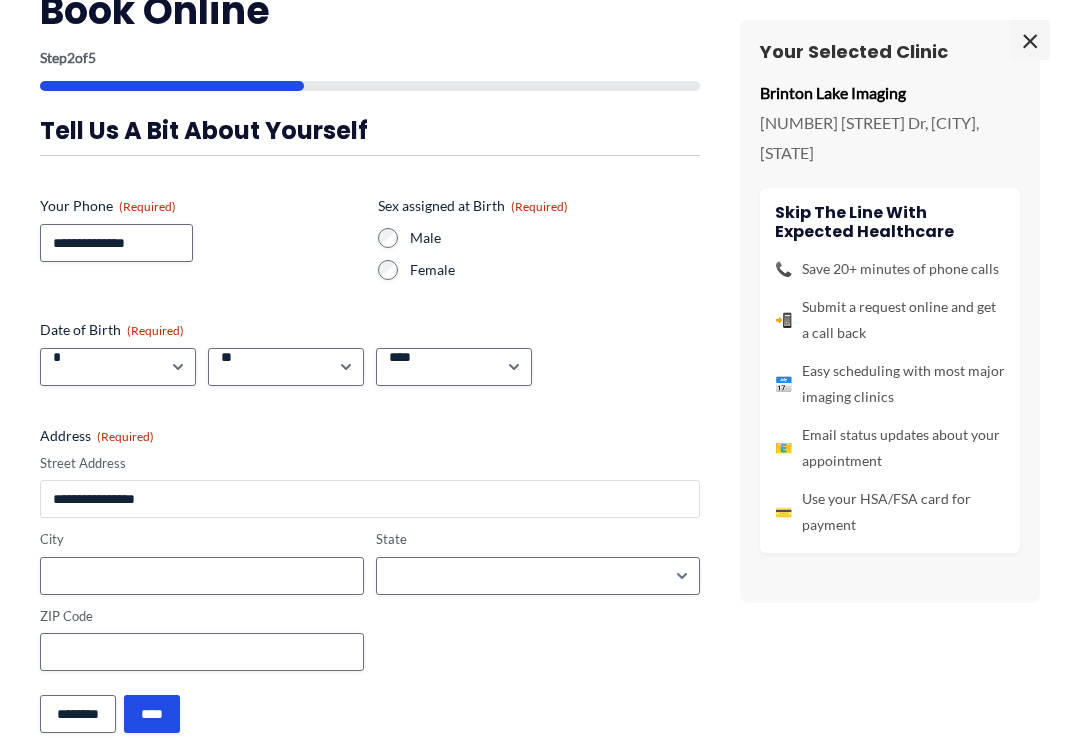 click on "Street Address" at bounding box center [370, 499] 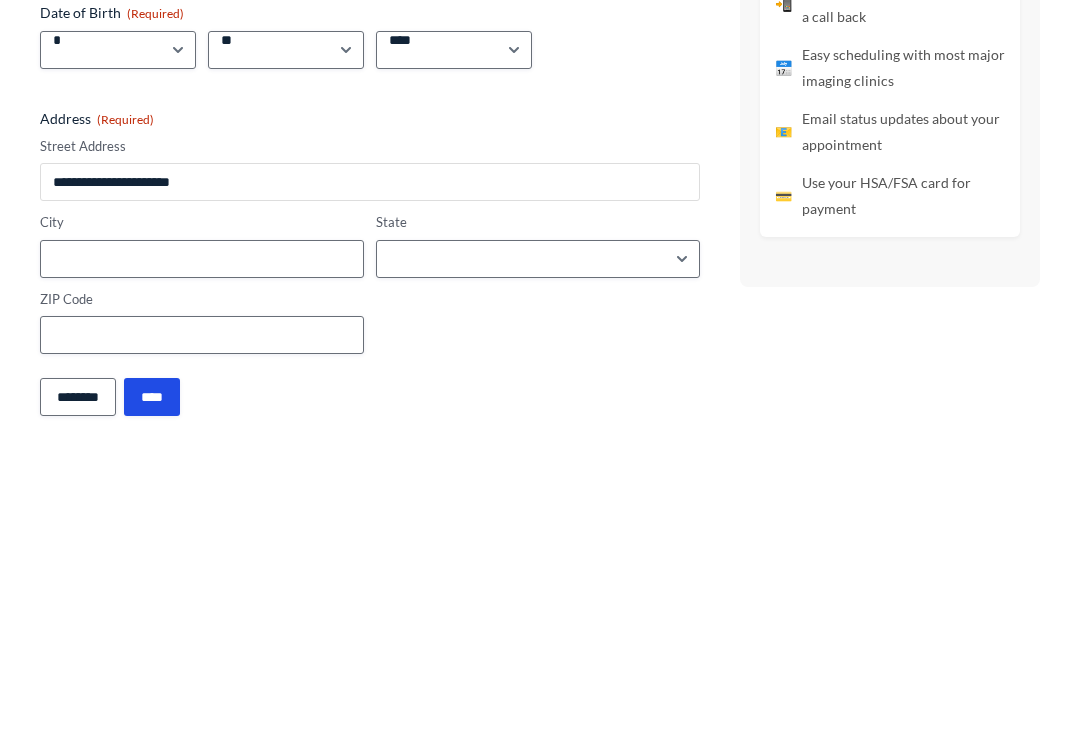 type on "**********" 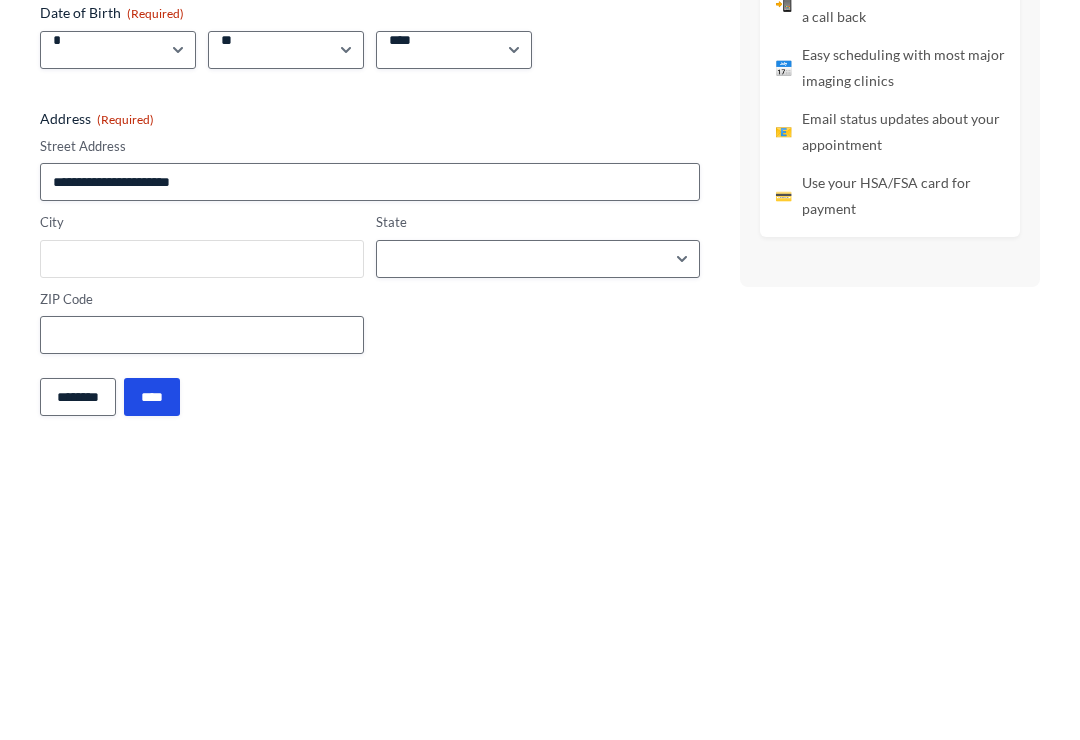 click on "City" at bounding box center (202, 576) 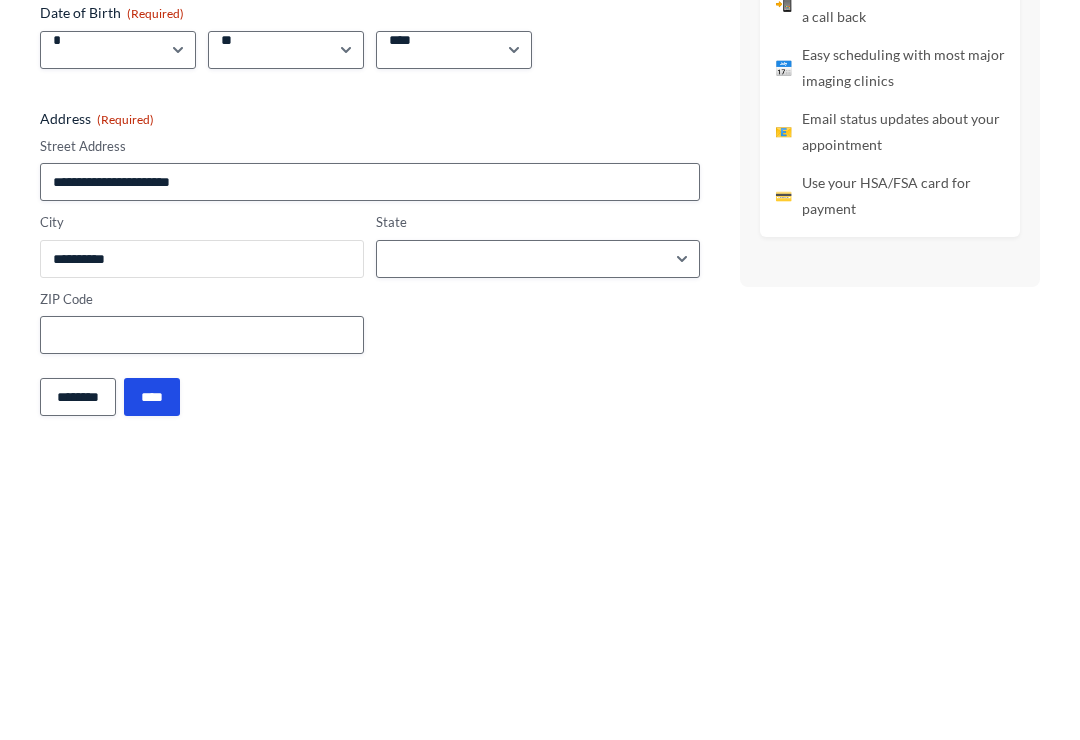 type on "**********" 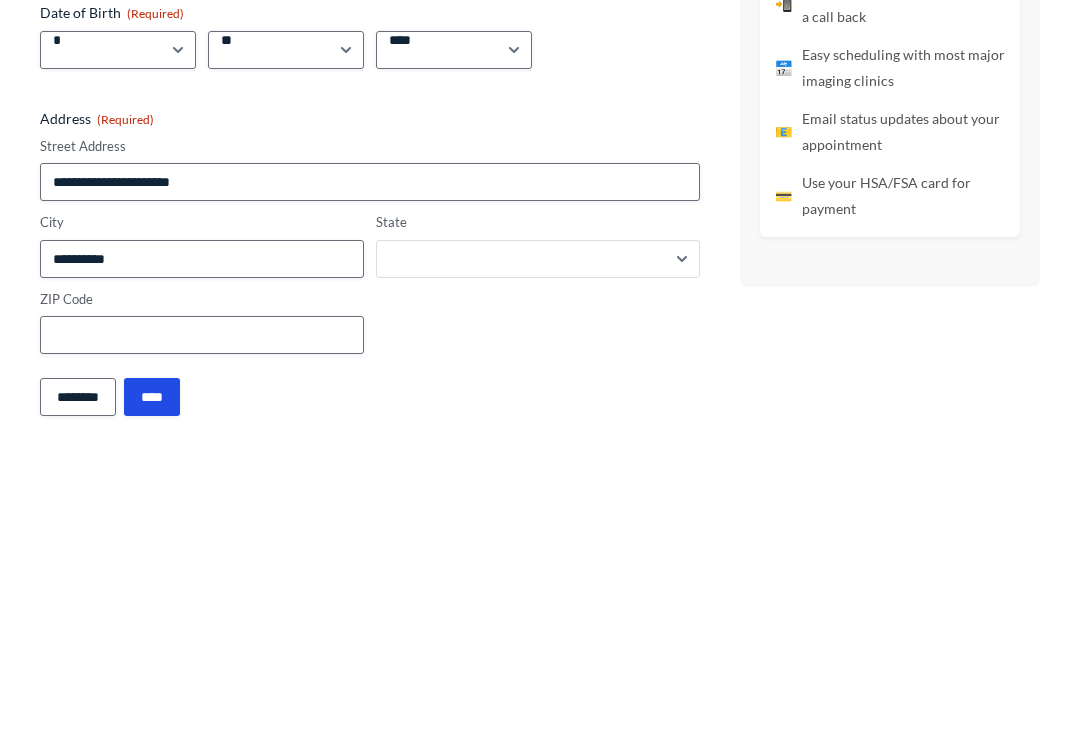 click on "**********" at bounding box center [538, 576] 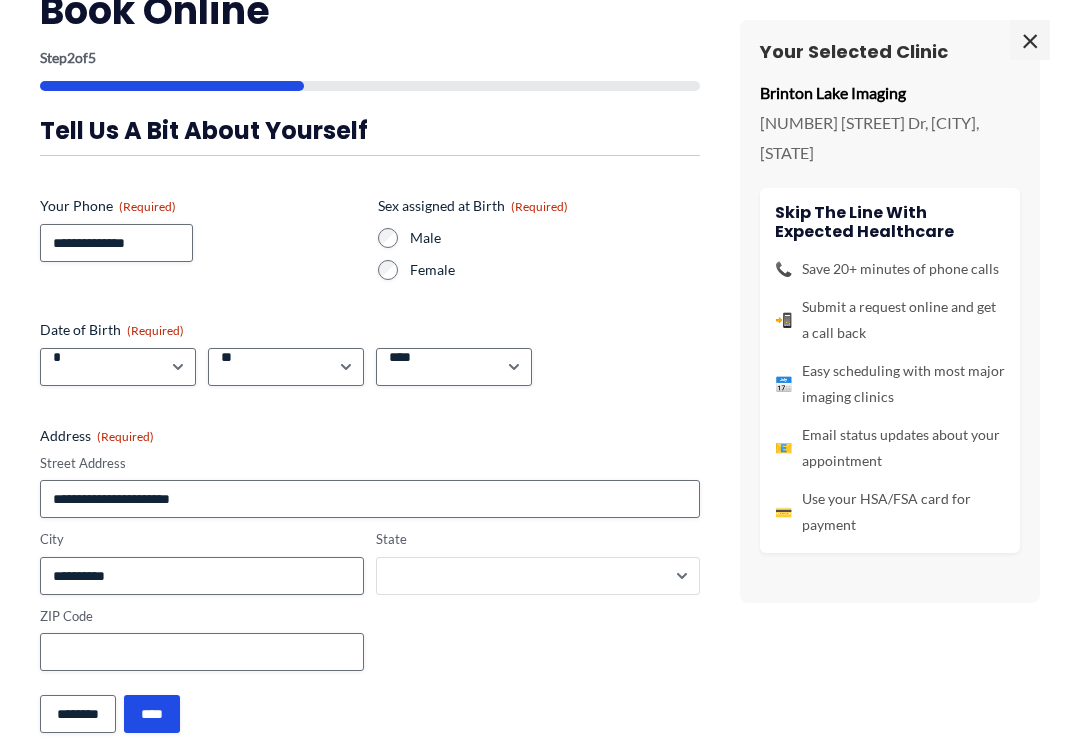 select on "**********" 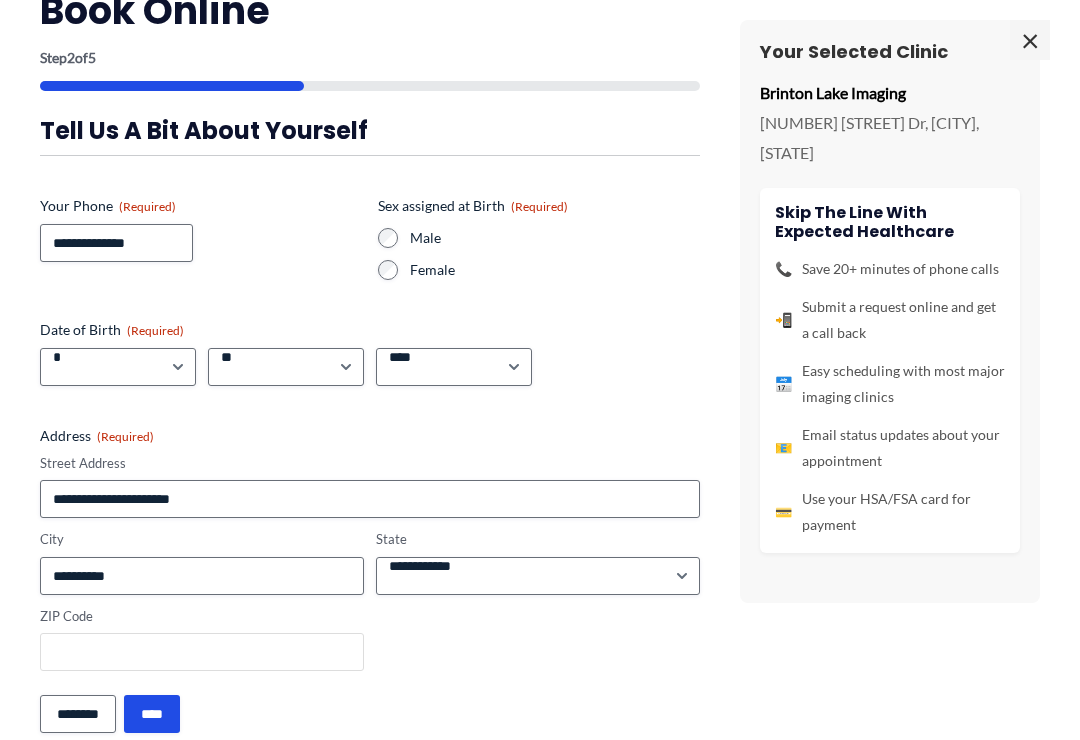 click on "ZIP Code" at bounding box center (202, 652) 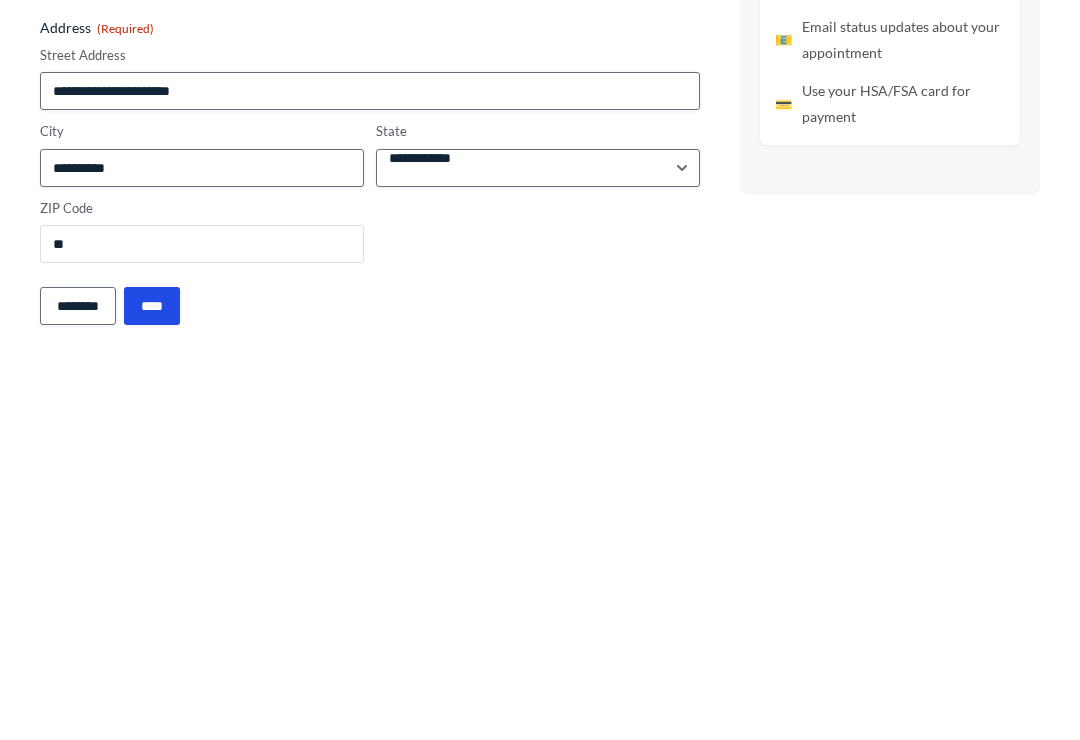 type on "*" 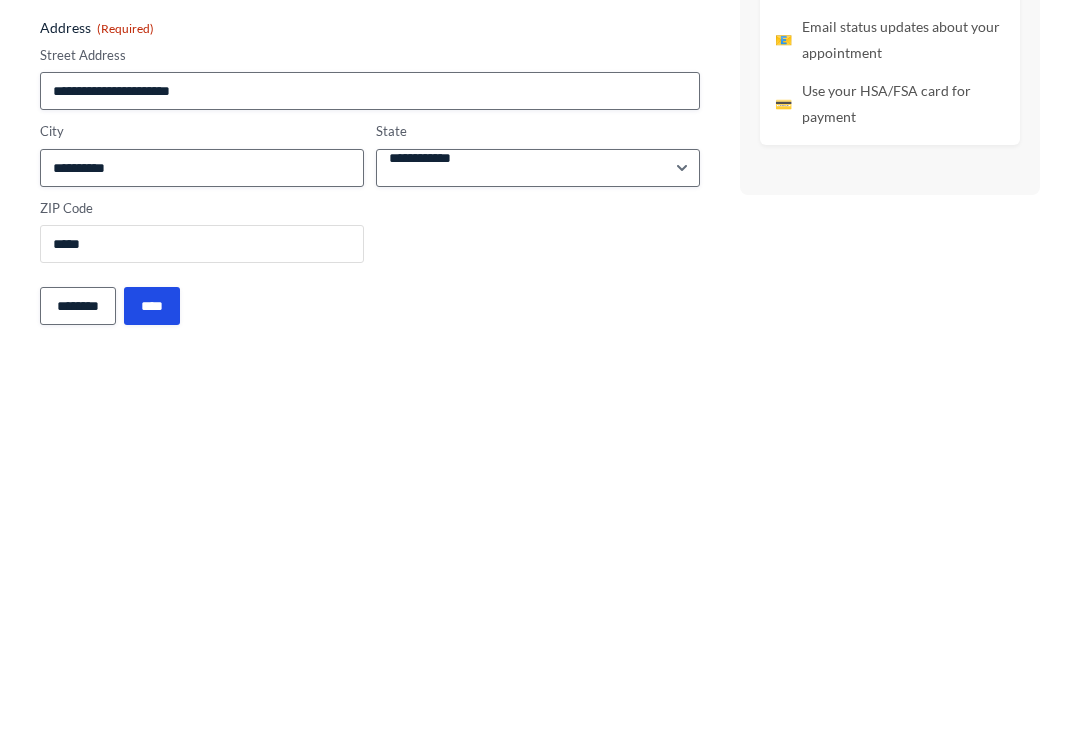 type on "*****" 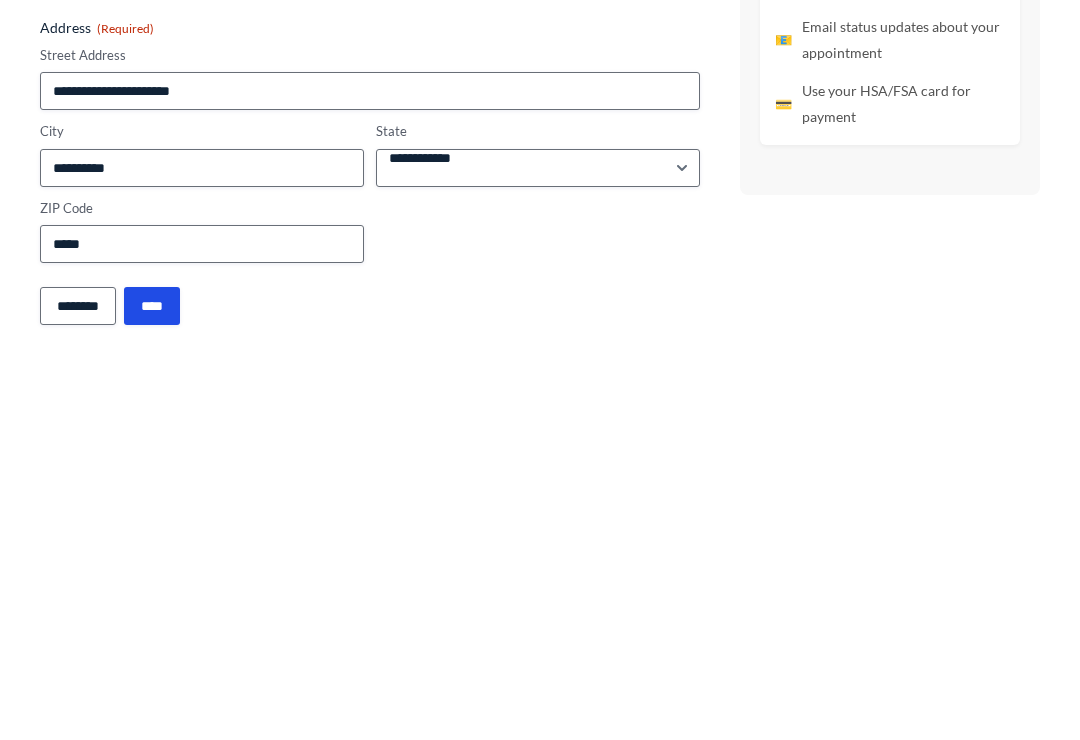 click on "****" at bounding box center (152, 714) 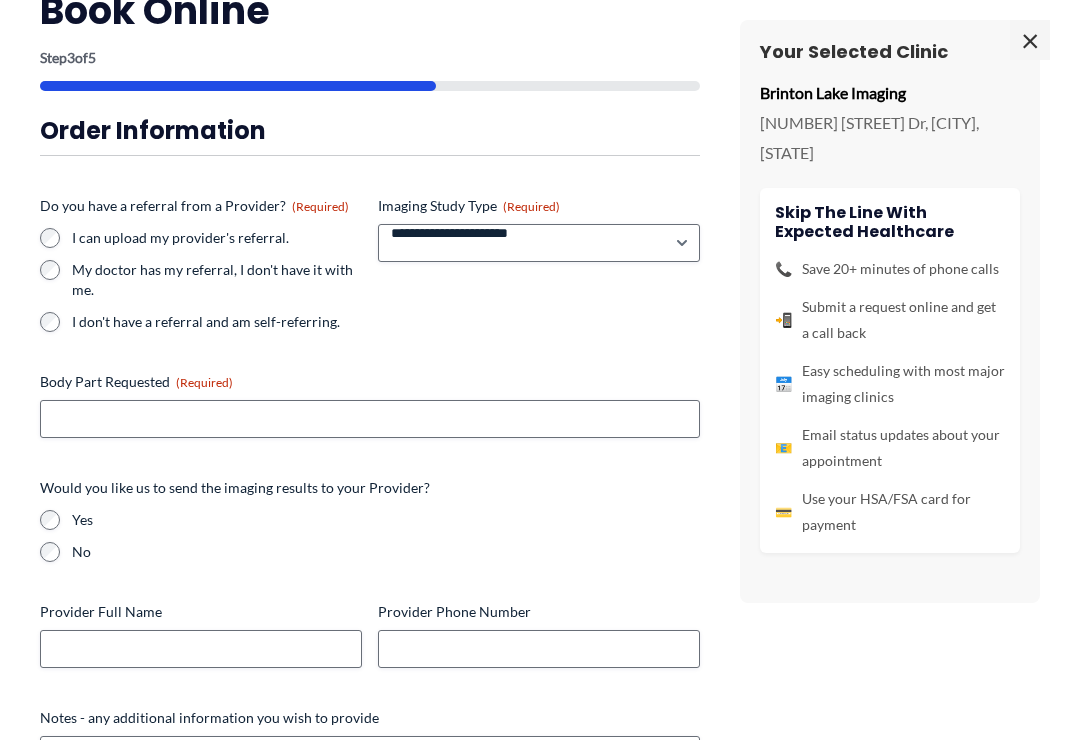 scroll, scrollTop: 1126, scrollLeft: 0, axis: vertical 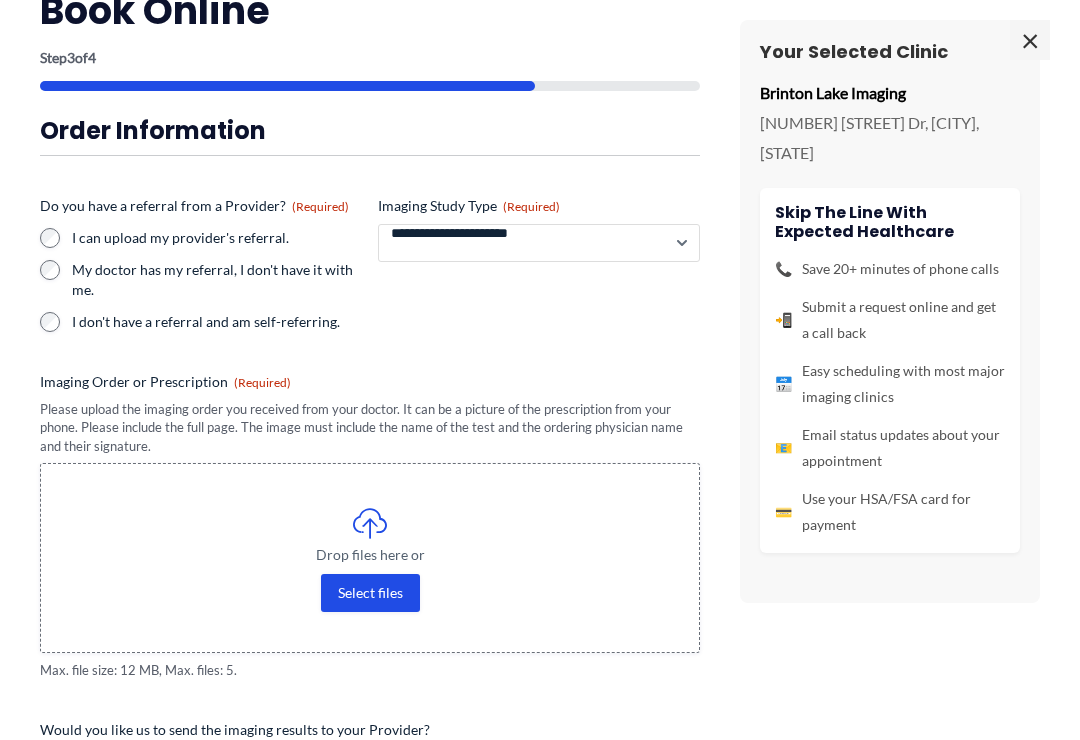 click on "**********" at bounding box center (539, 243) 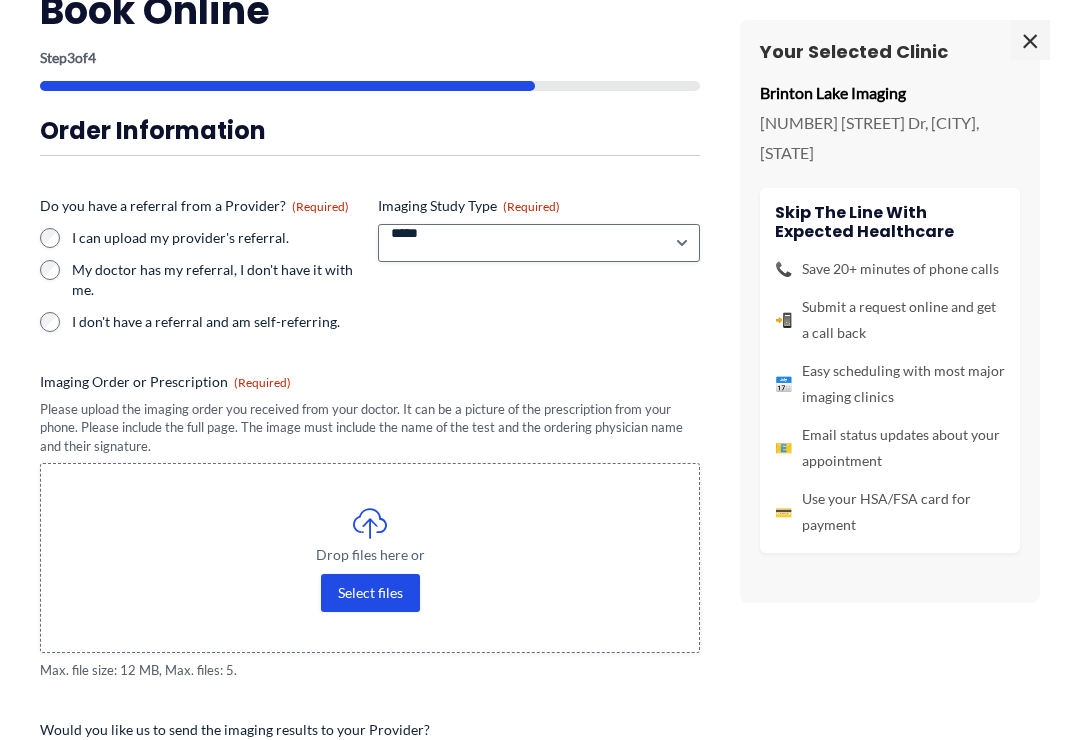 click on "Select files" at bounding box center (370, 593) 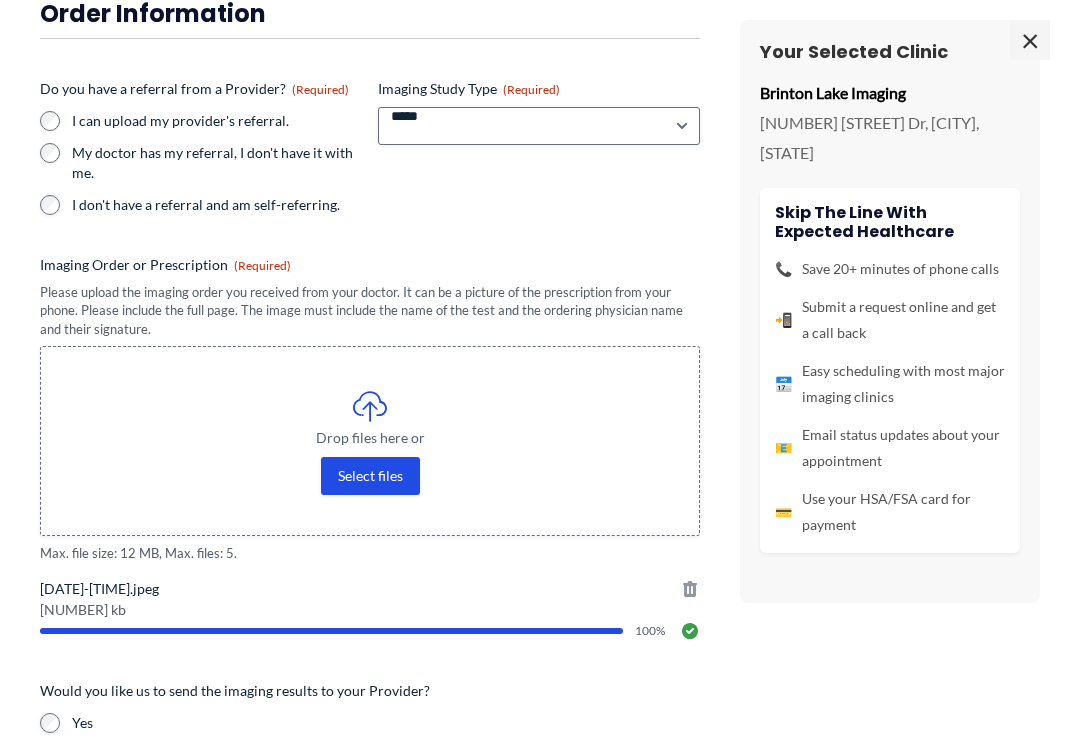 scroll, scrollTop: 186, scrollLeft: 0, axis: vertical 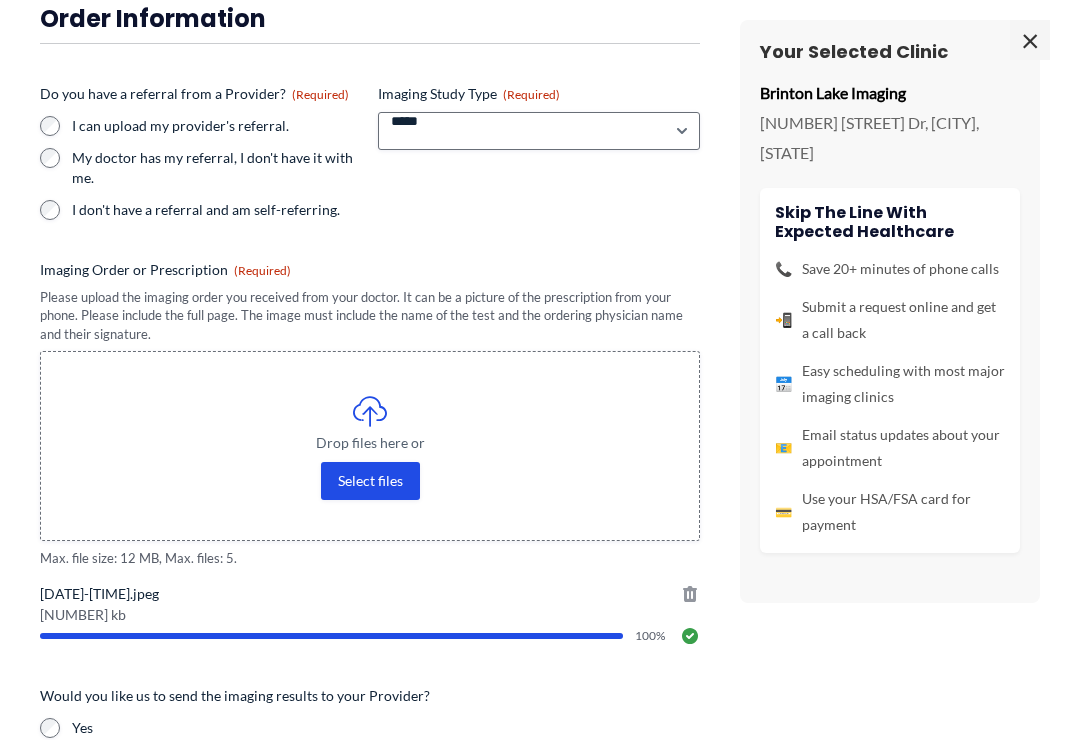 click on "Drop files here or
Select files" at bounding box center [370, 446] 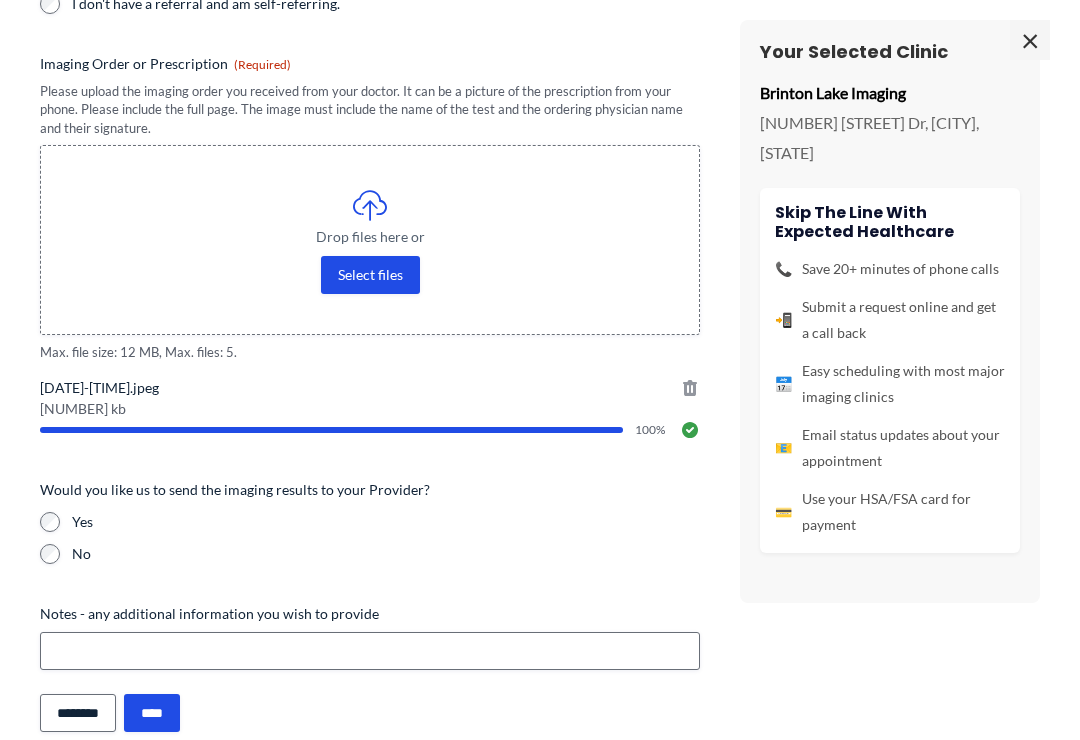 scroll, scrollTop: 390, scrollLeft: 0, axis: vertical 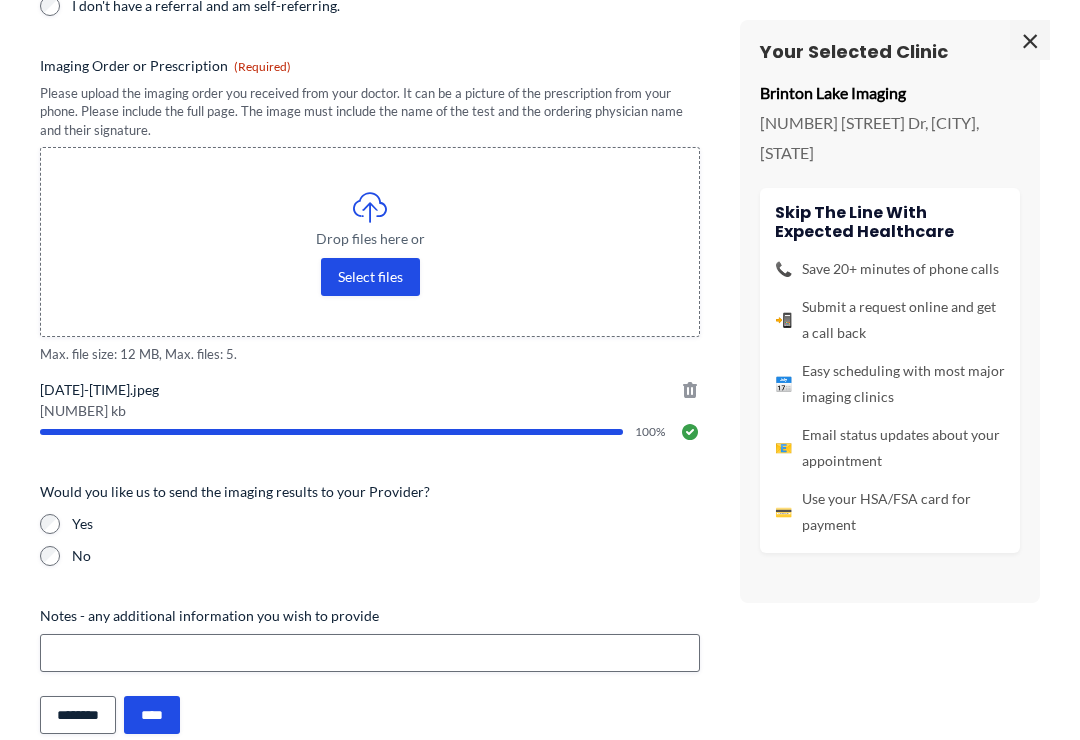 click on "Yes" at bounding box center [370, 524] 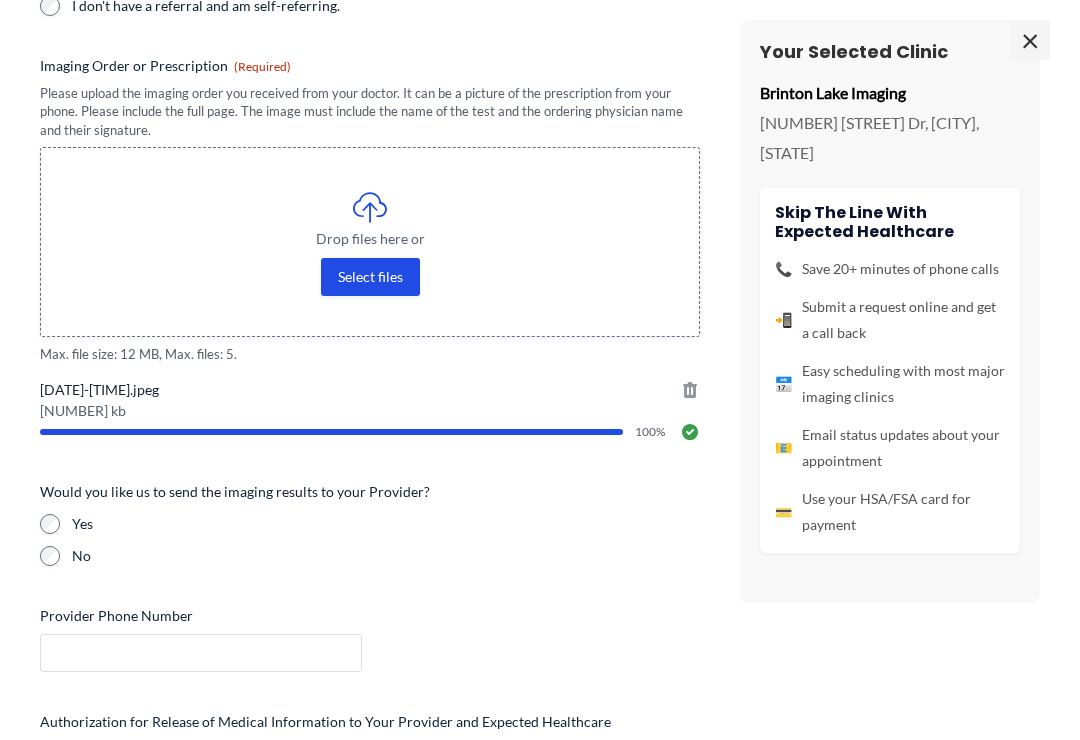 click on "Provider Phone Number" at bounding box center [201, 653] 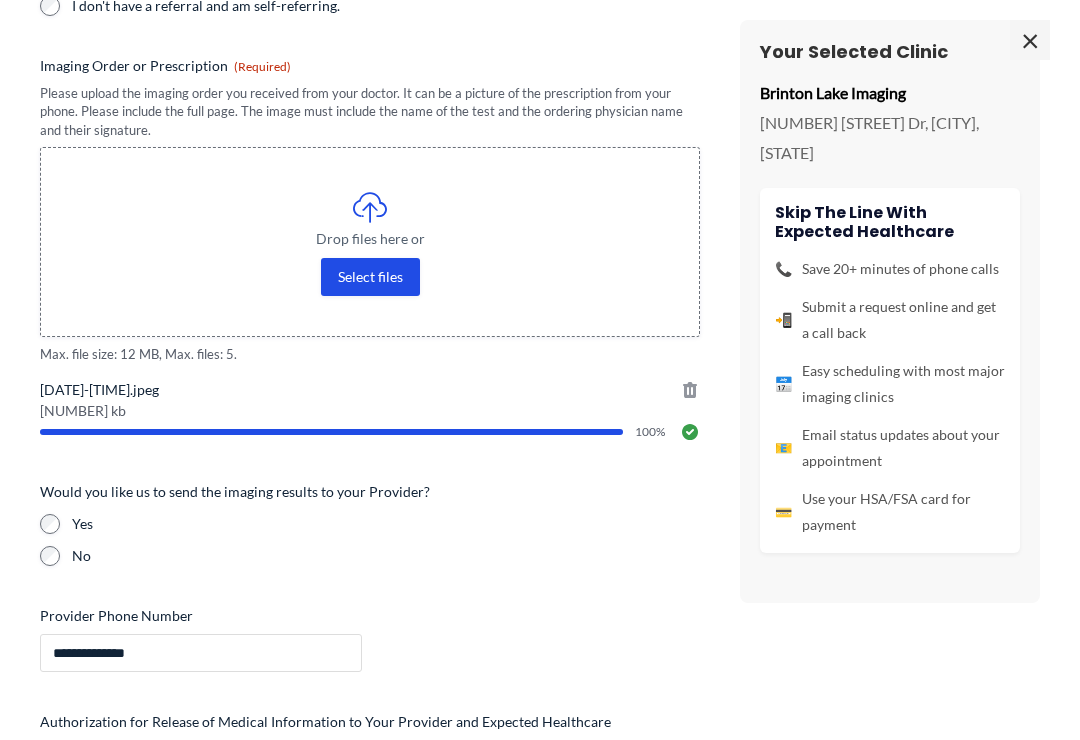 scroll, scrollTop: 1186, scrollLeft: 0, axis: vertical 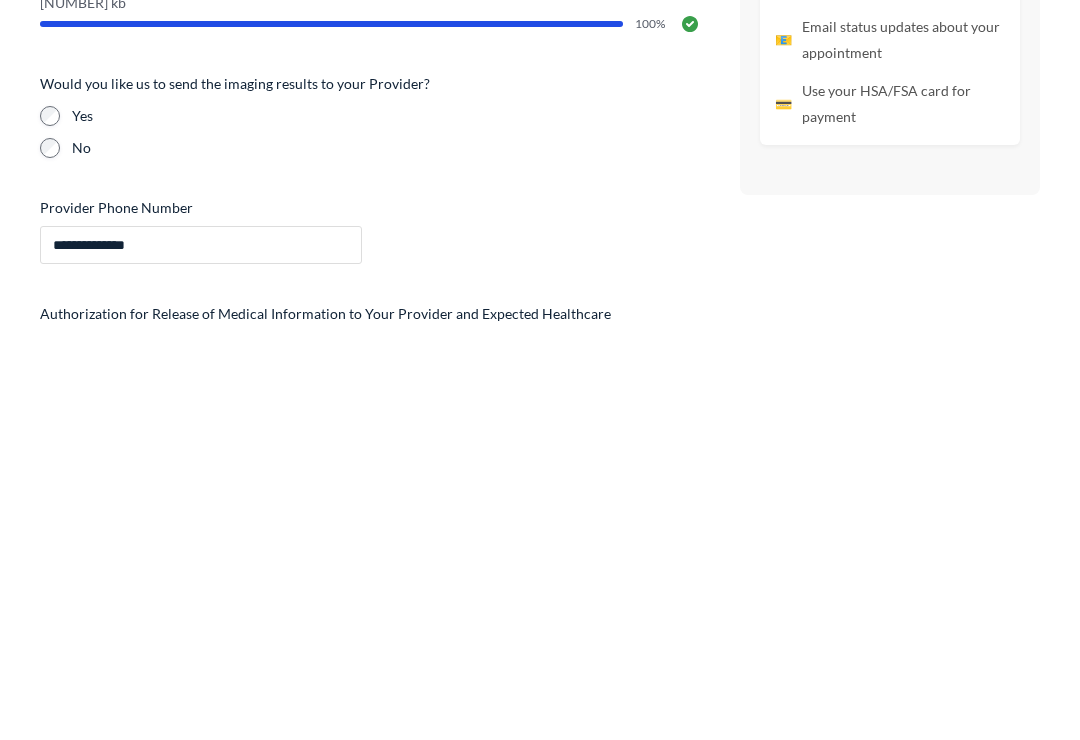 type on "**********" 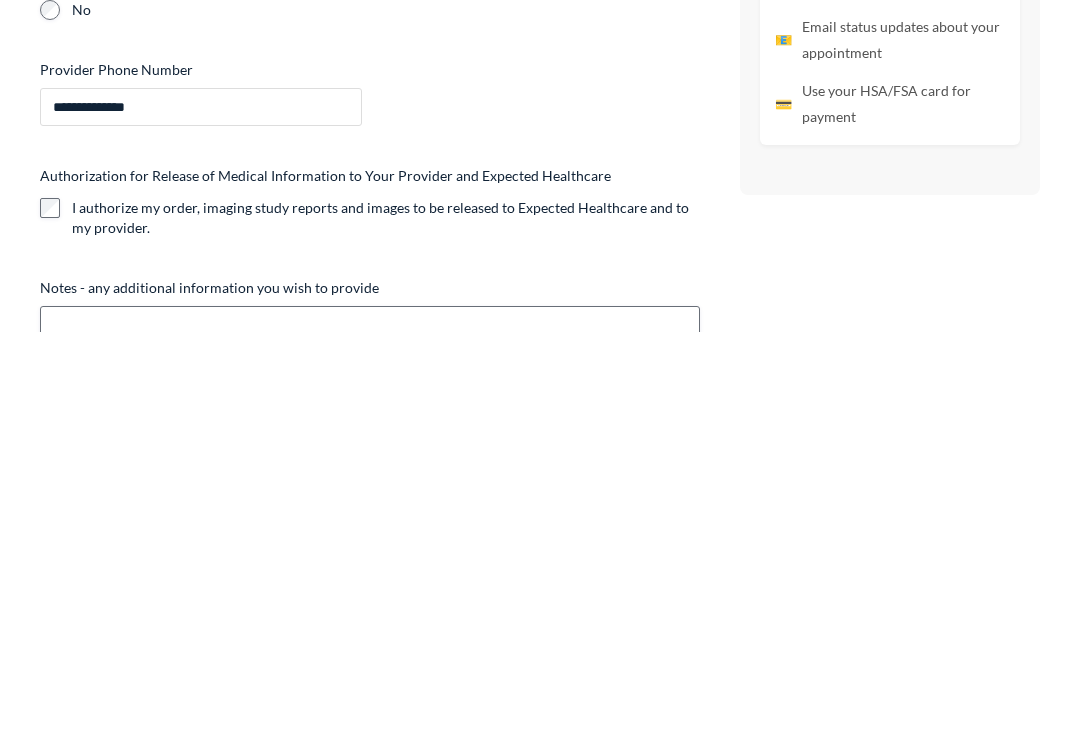 scroll, scrollTop: 529, scrollLeft: 0, axis: vertical 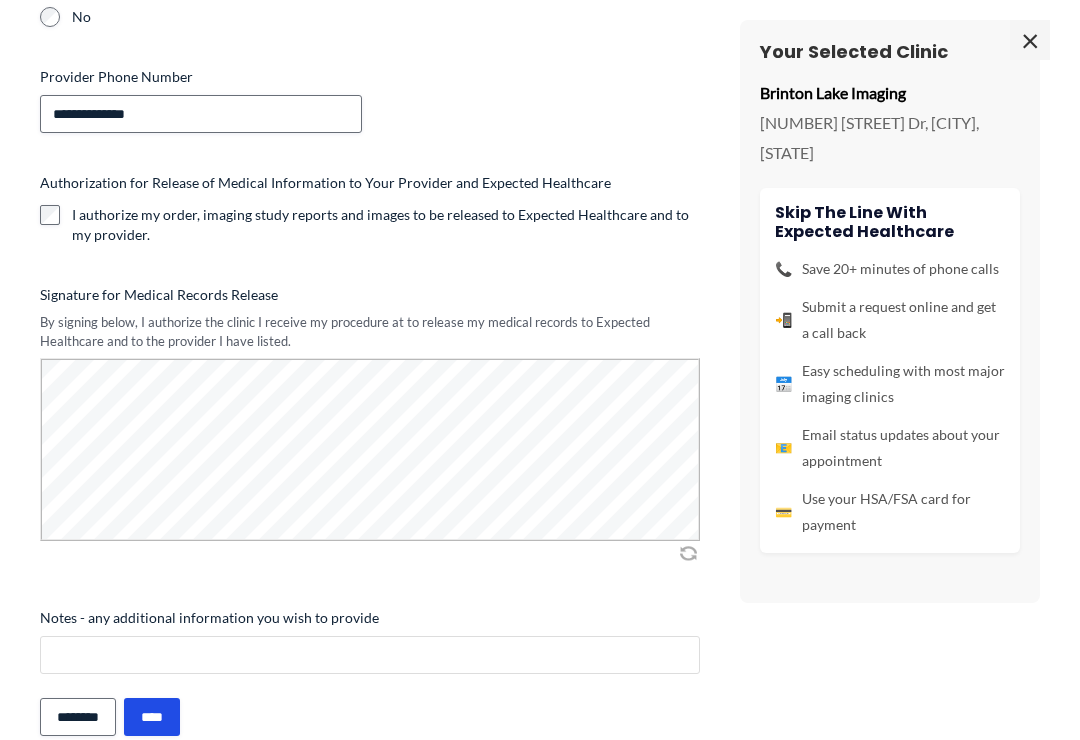 click on "Notes - any additional information you wish to provide" at bounding box center [370, 655] 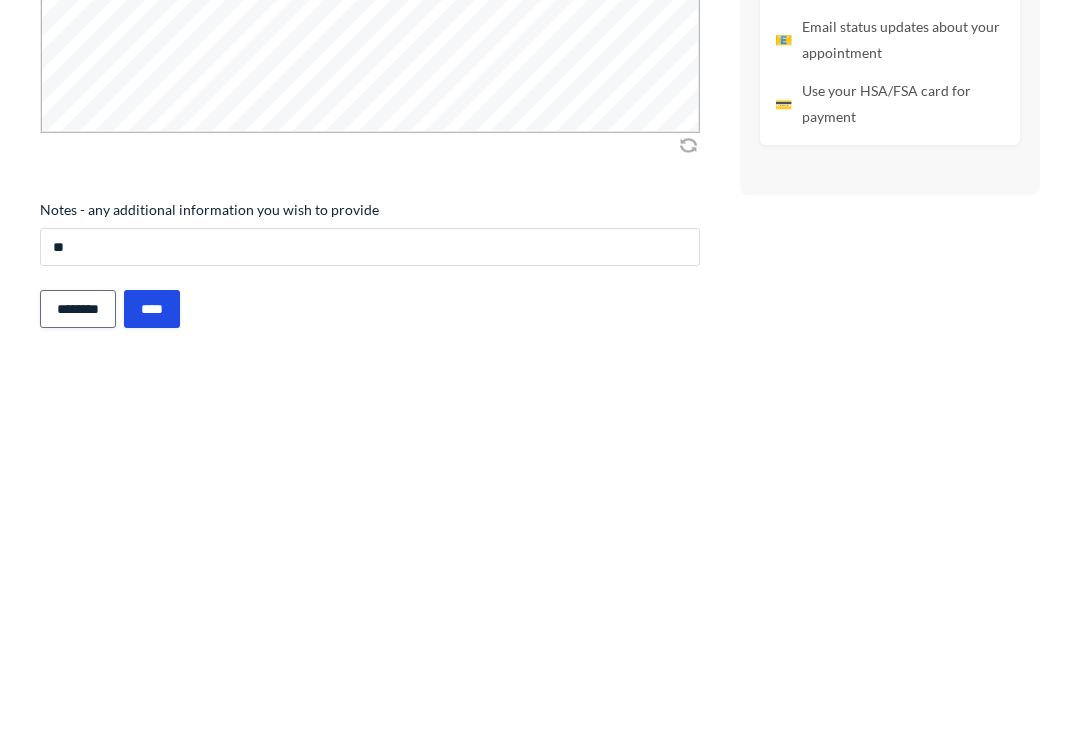 type on "**" 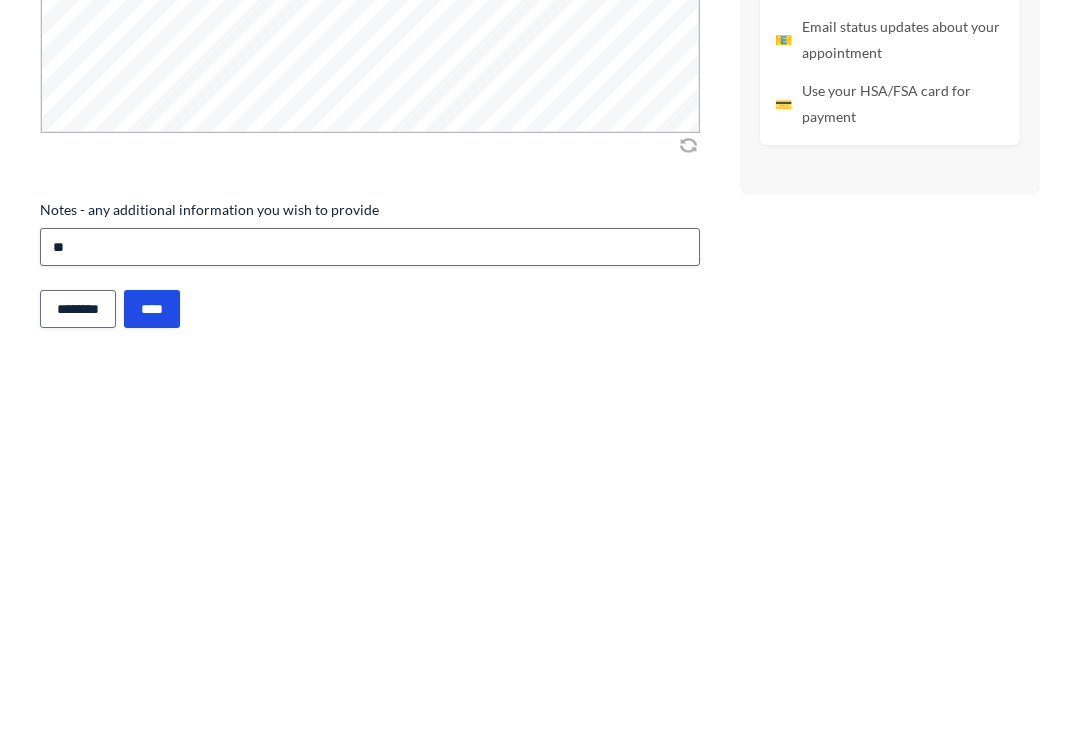 click on "****" at bounding box center [152, 717] 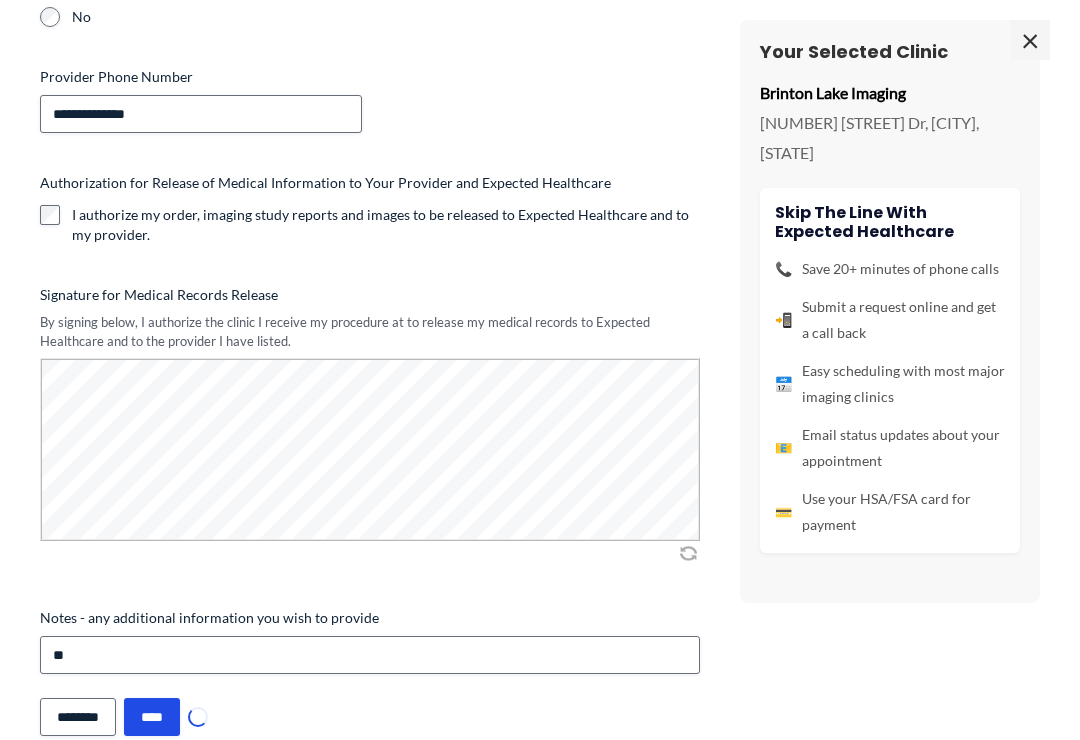 scroll, scrollTop: 0, scrollLeft: 0, axis: both 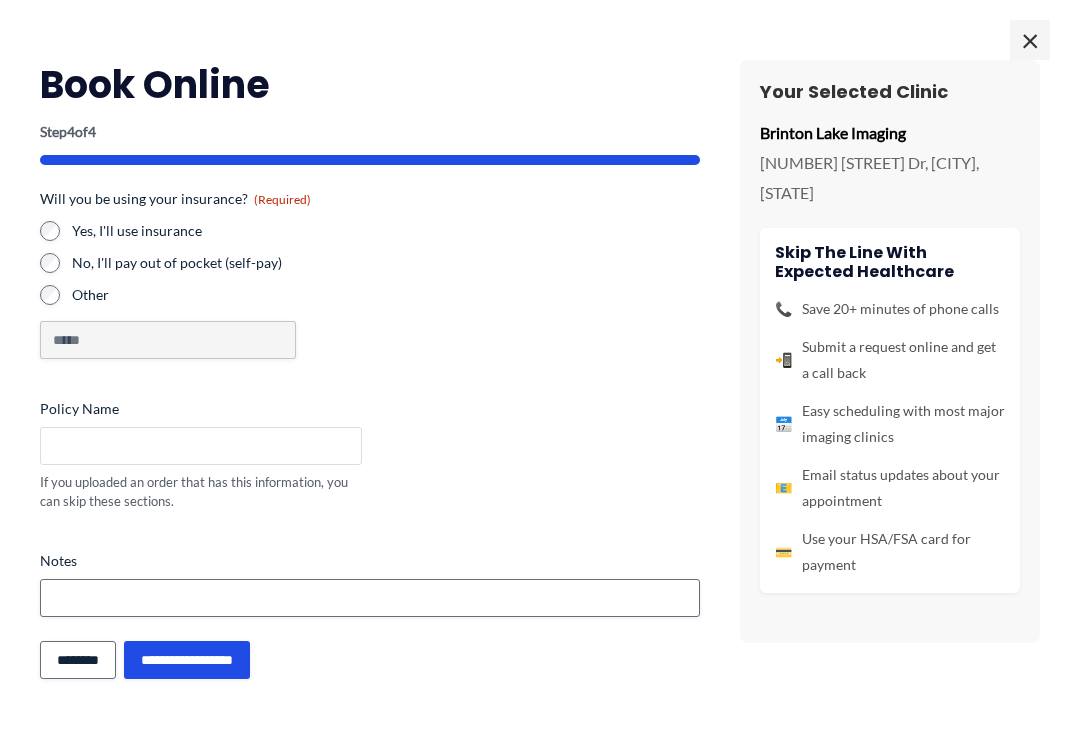 click on "Policy Name" at bounding box center (201, 446) 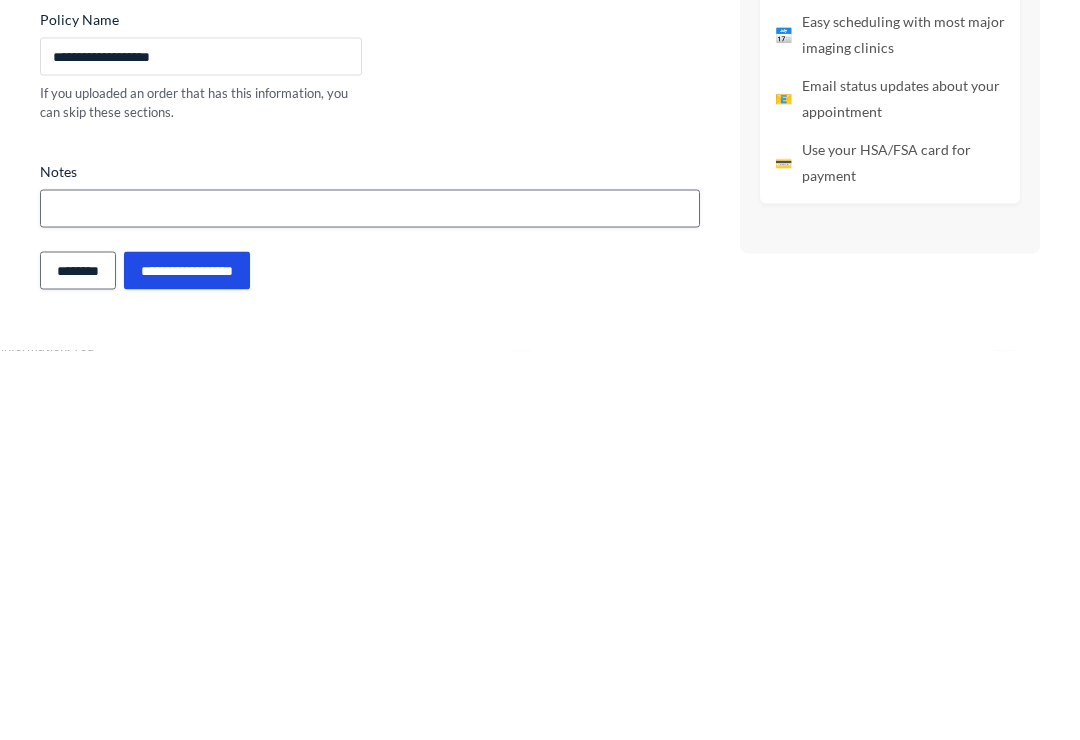 type on "**********" 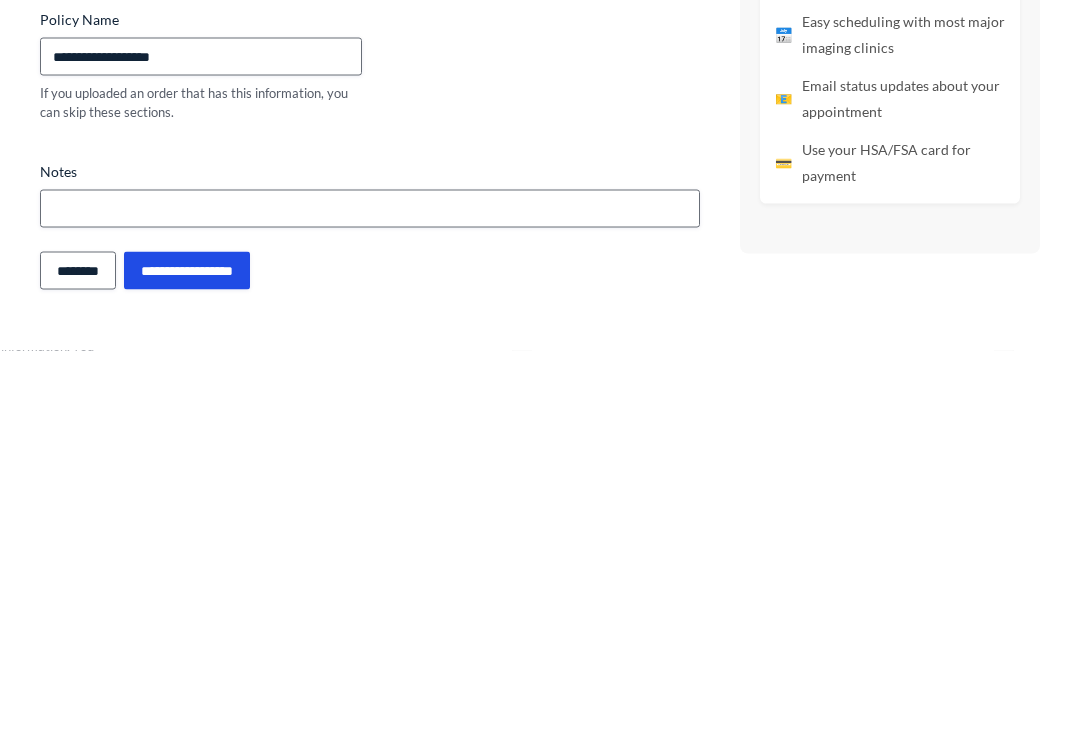 click on "**********" at bounding box center (187, 660) 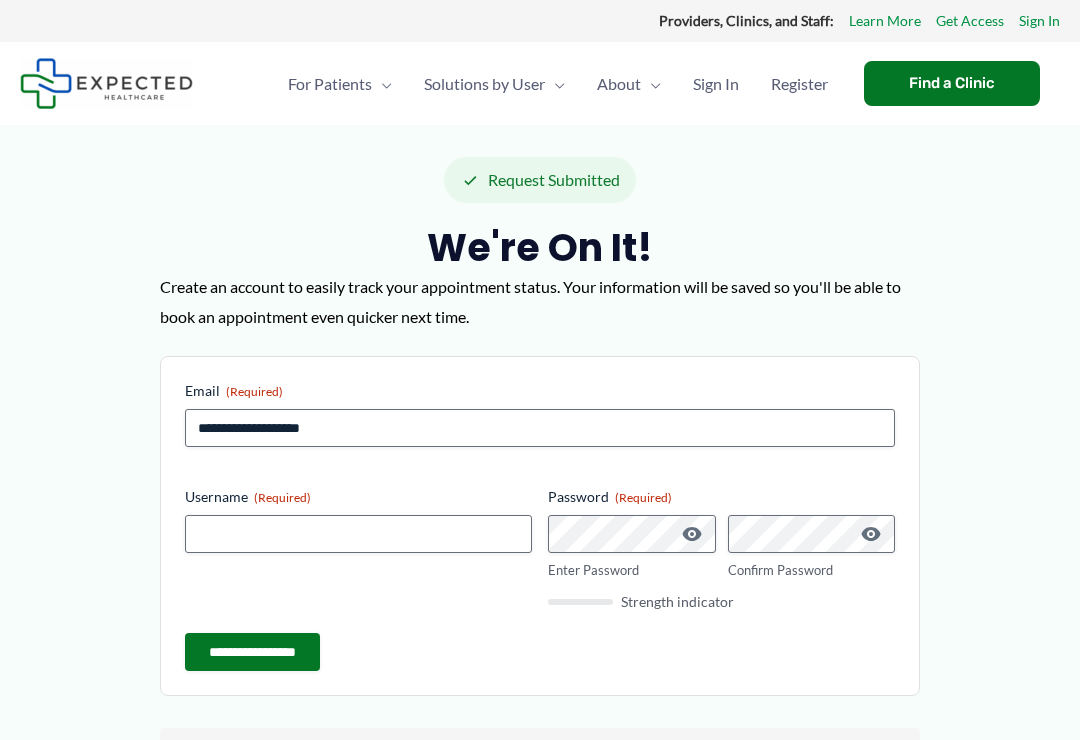 scroll, scrollTop: 0, scrollLeft: 0, axis: both 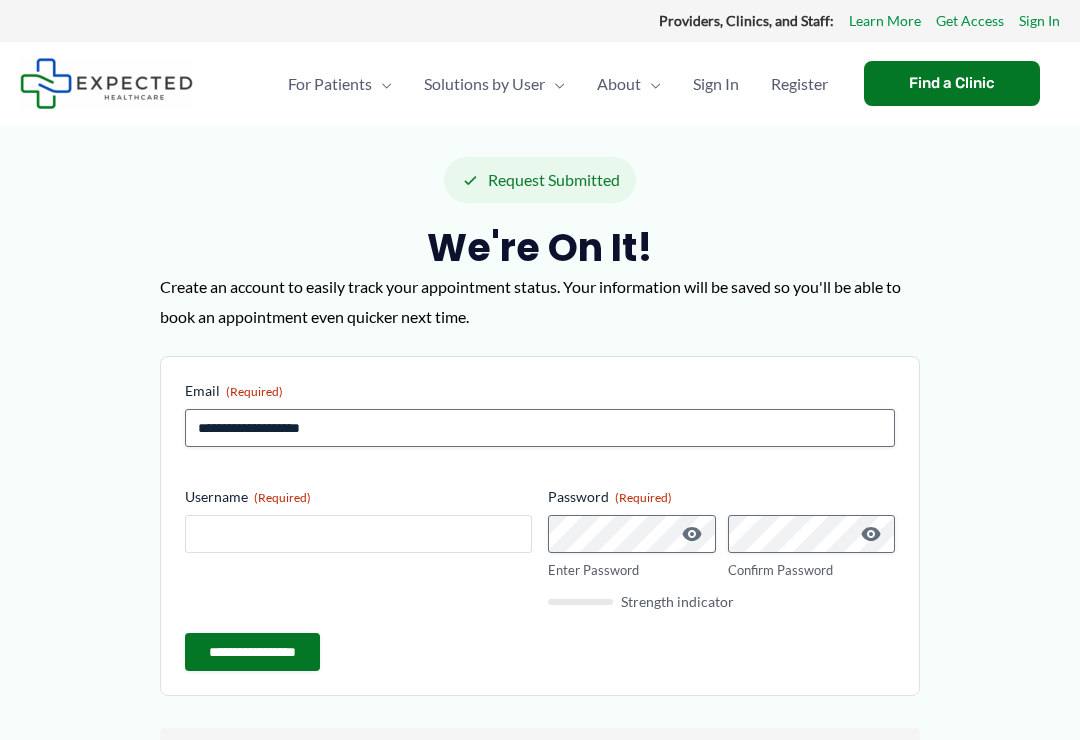 click on "Username (Required)" at bounding box center (358, 534) 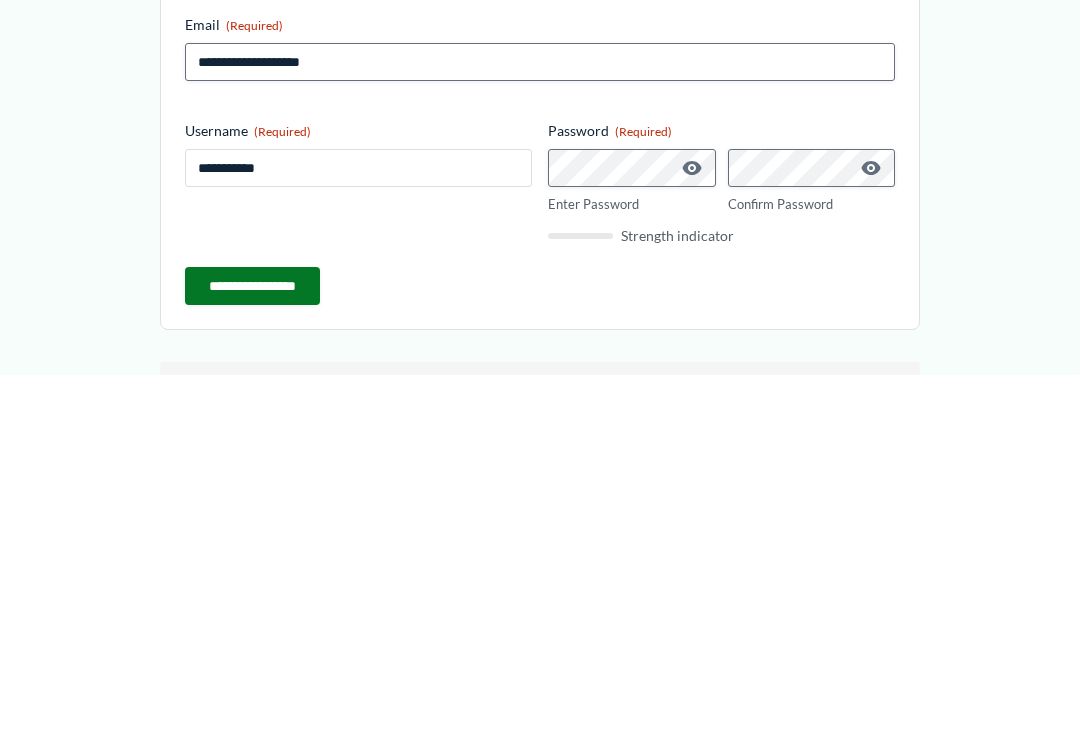type on "**********" 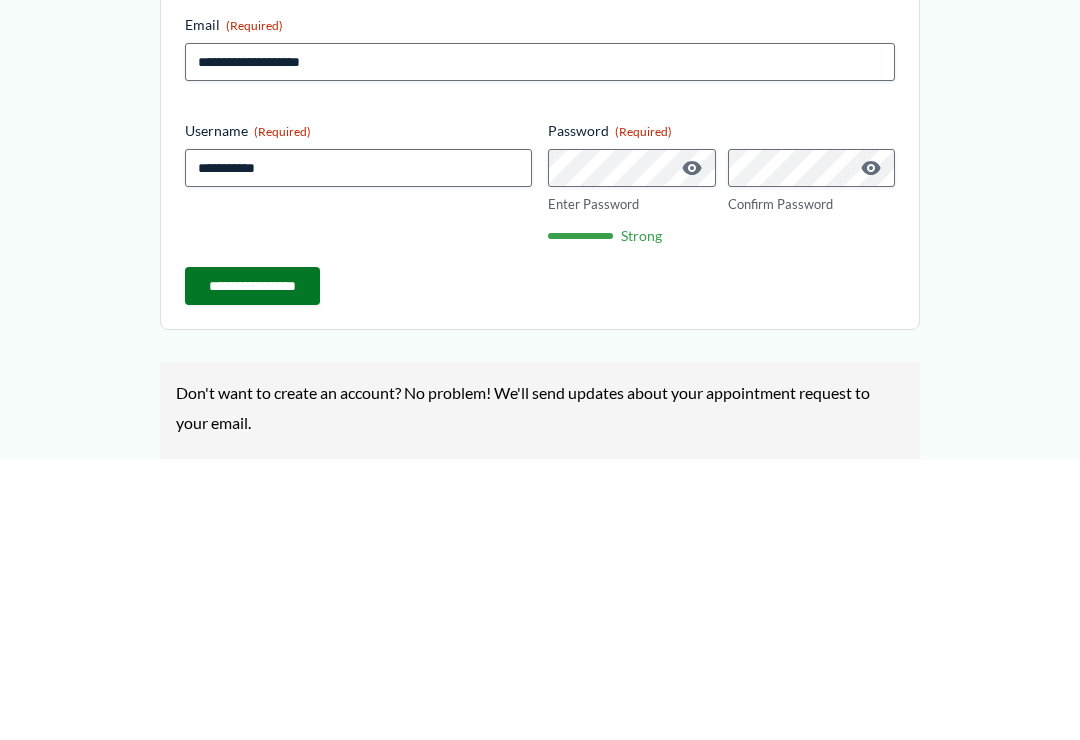 scroll, scrollTop: 366, scrollLeft: 0, axis: vertical 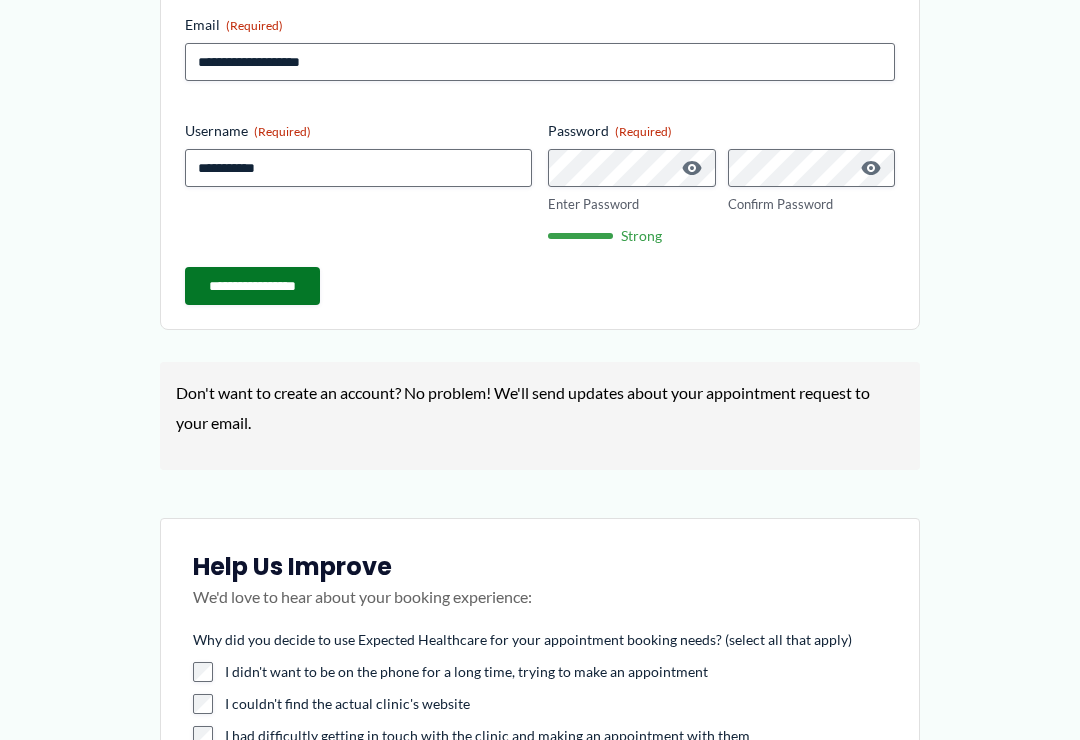 click at bounding box center (692, 168) 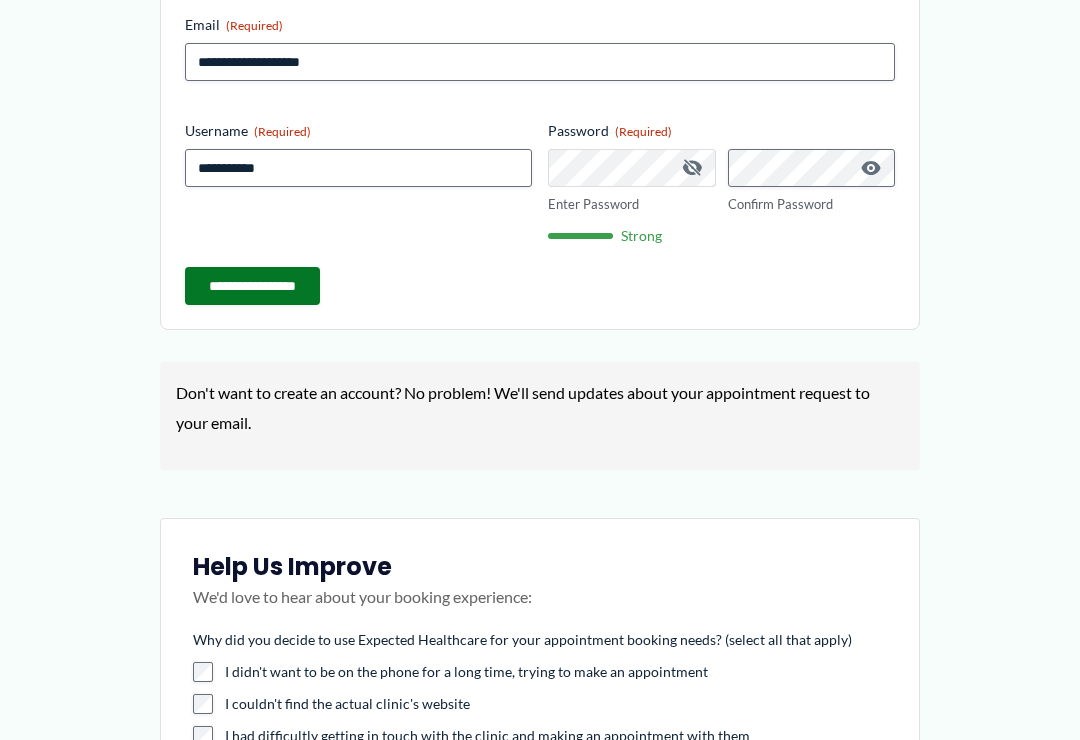 scroll, scrollTop: 365, scrollLeft: 0, axis: vertical 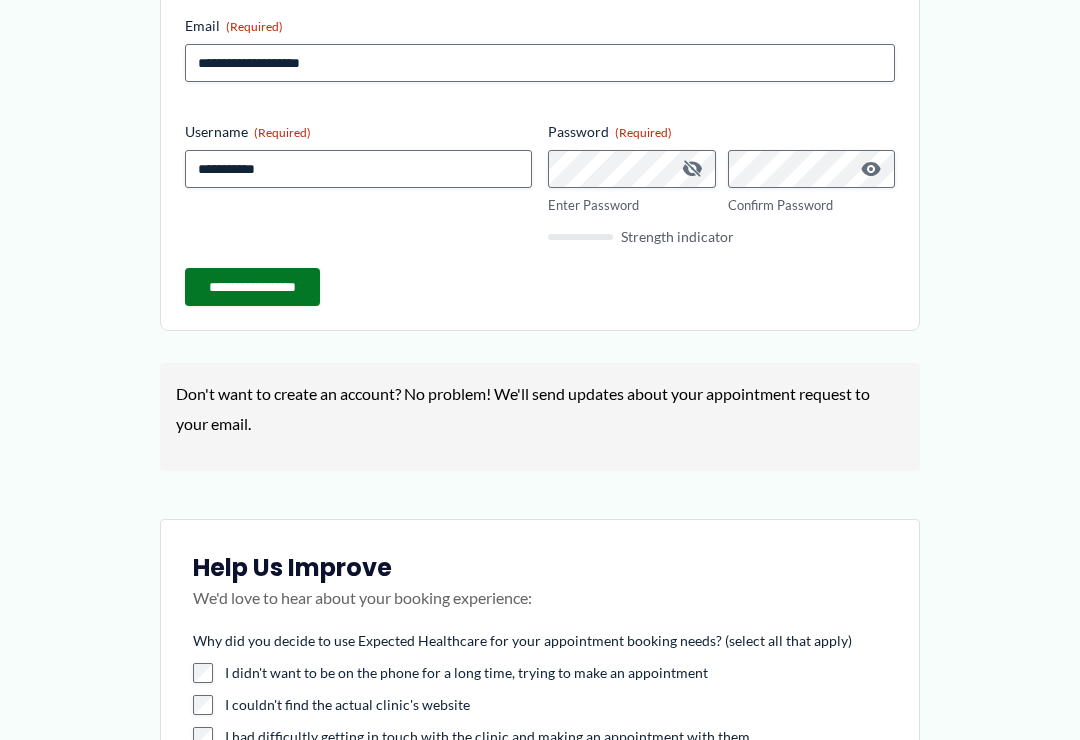 click at bounding box center [871, 169] 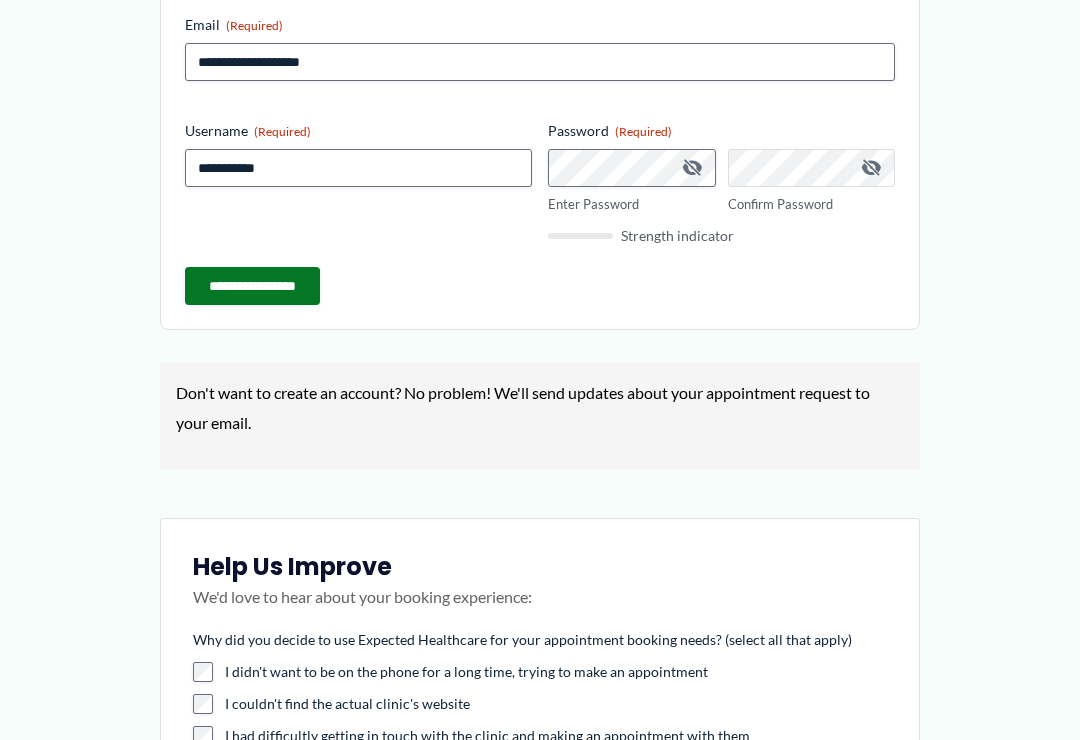 scroll, scrollTop: 365, scrollLeft: 0, axis: vertical 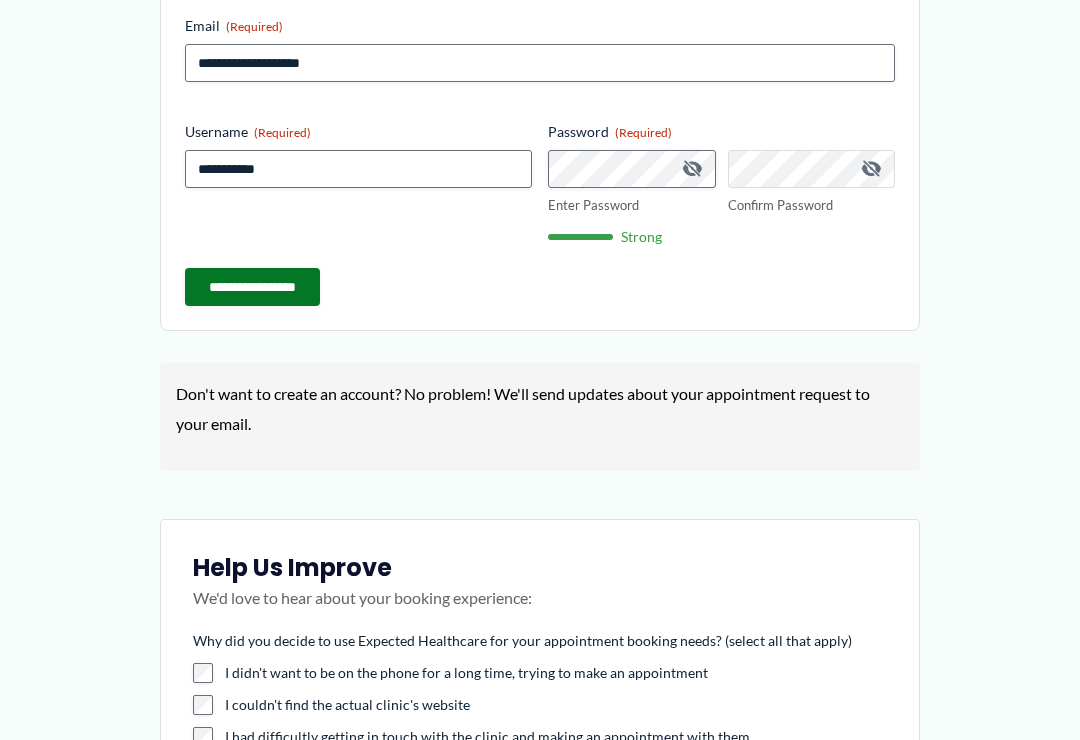 click on "**********" at bounding box center (252, 287) 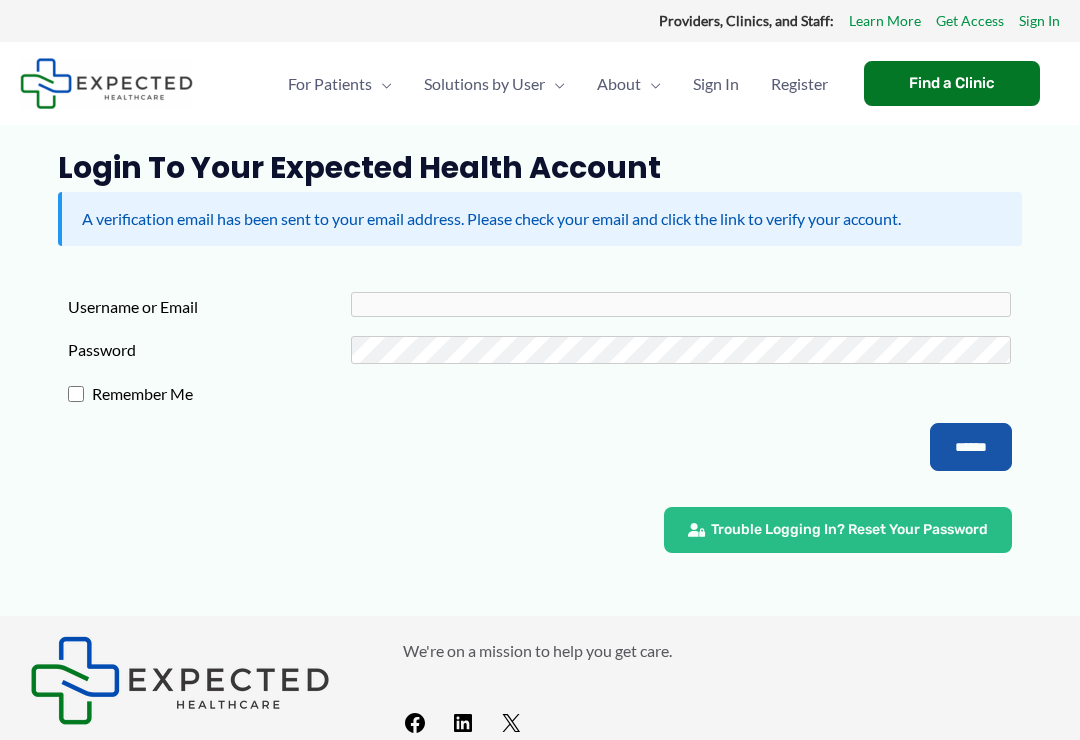 scroll, scrollTop: 0, scrollLeft: 0, axis: both 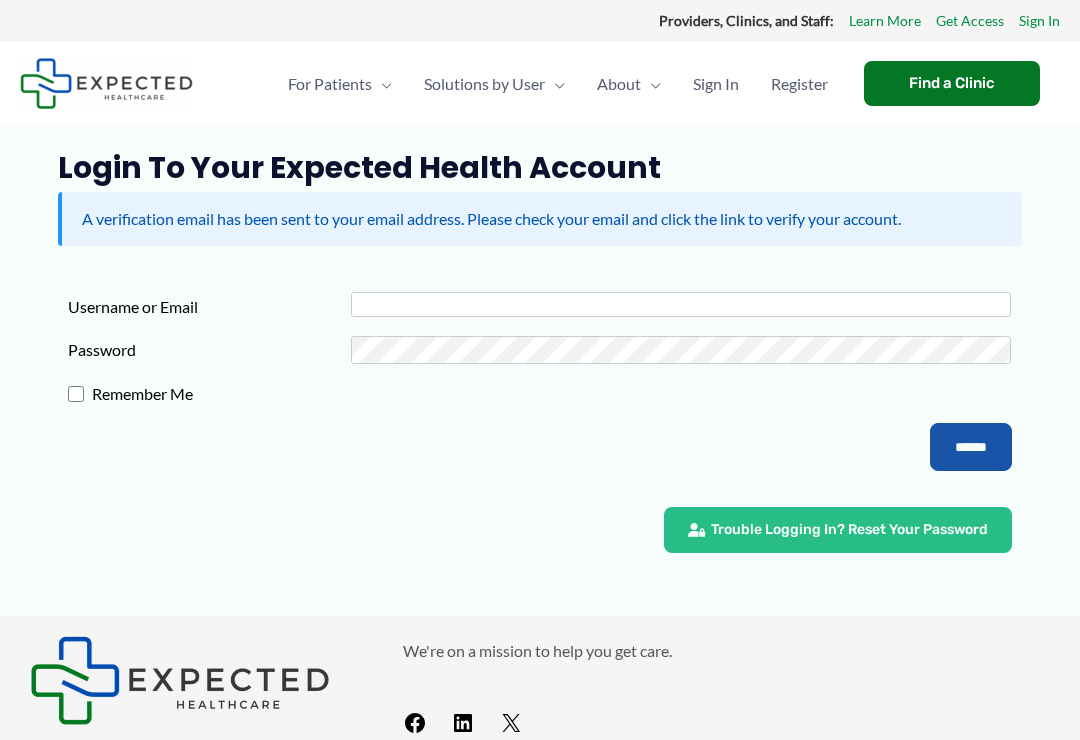 type on "**********" 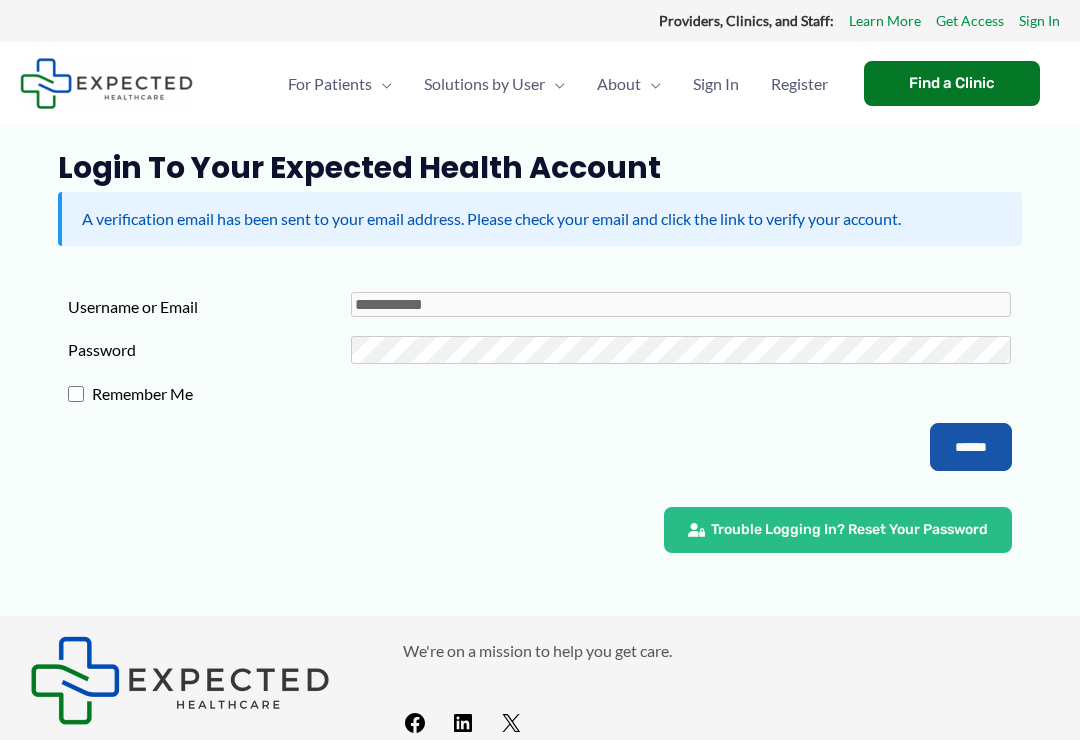 click on "******" at bounding box center [971, 447] 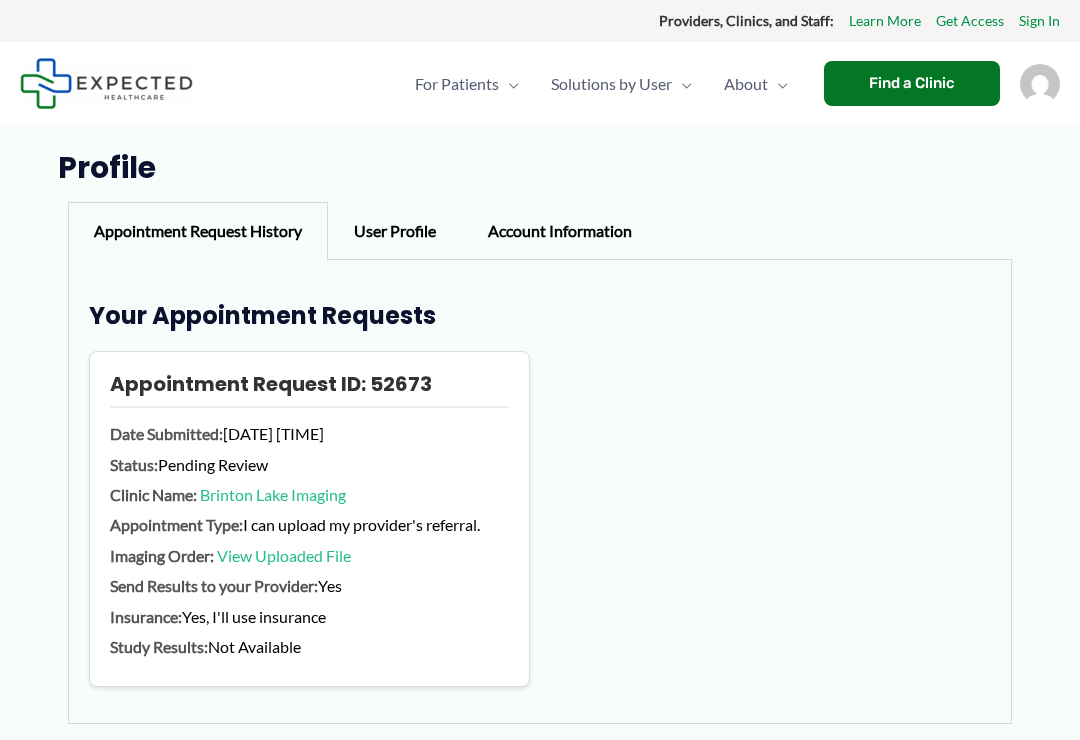 scroll, scrollTop: 0, scrollLeft: 0, axis: both 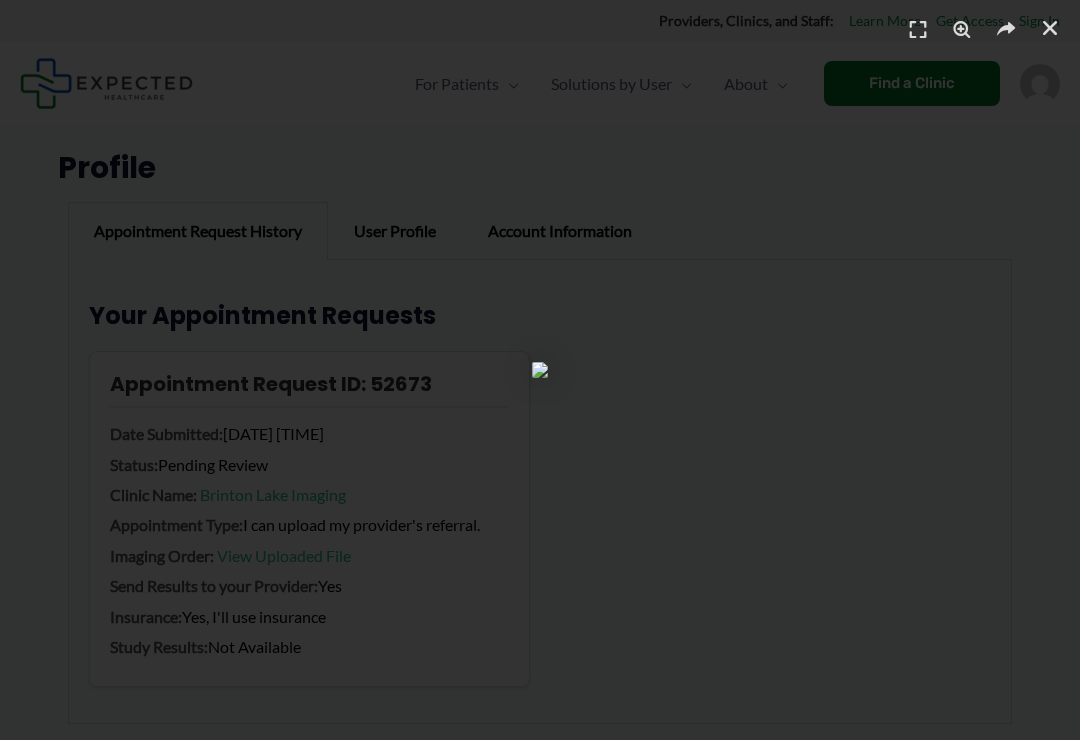 click at bounding box center [540, 370] 